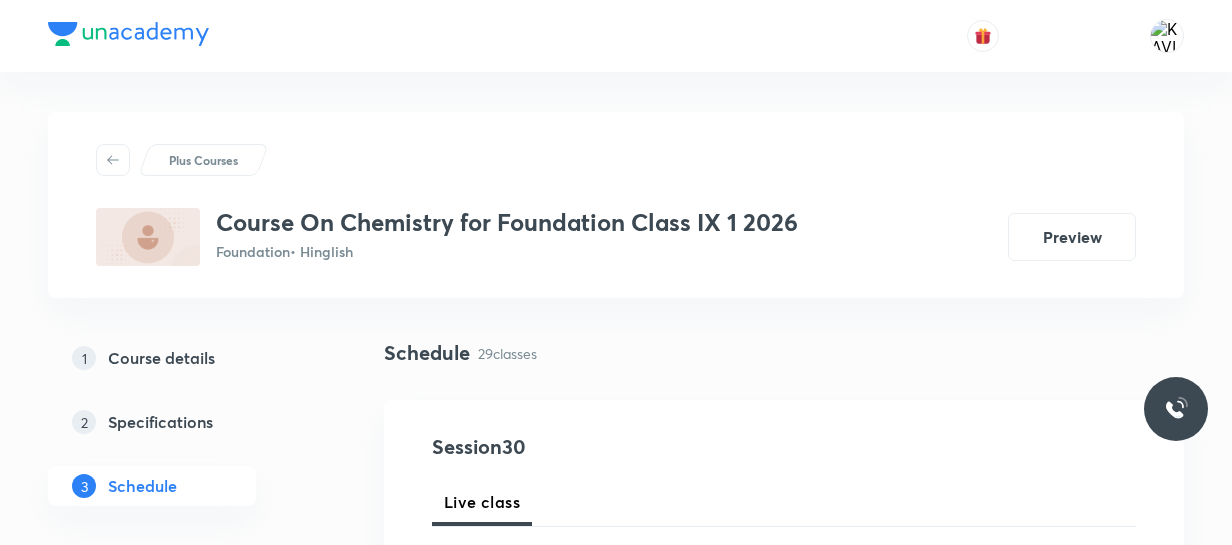 scroll, scrollTop: 0, scrollLeft: 0, axis: both 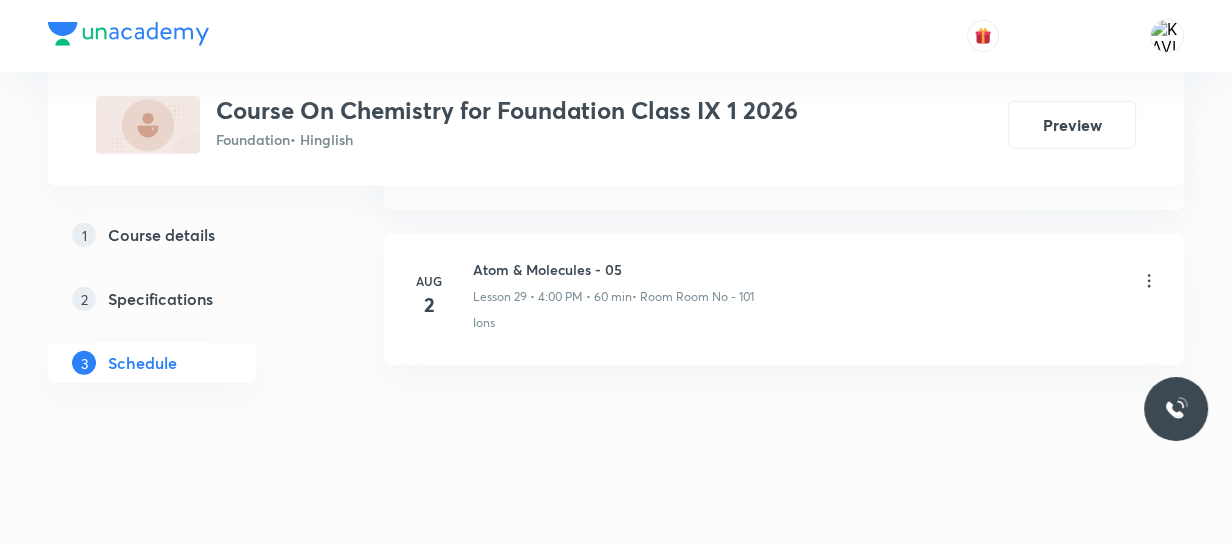 click on "Aug 2 Atom & Molecules - 05 Lesson 29 • 4:00 PM • 60 min  • Room Room No - 101 Ions" at bounding box center [784, 299] 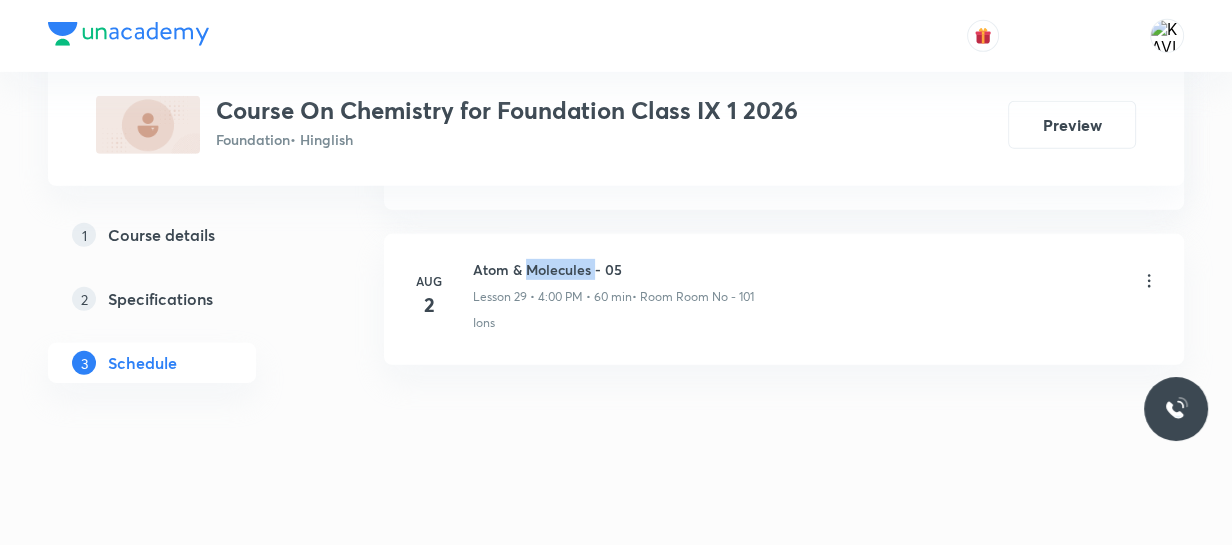 click on "Aug 2 Atom & Molecules - 05 Lesson 29 • 4:00 PM • 60 min  • Room Room No - 101 Ions" at bounding box center (784, 299) 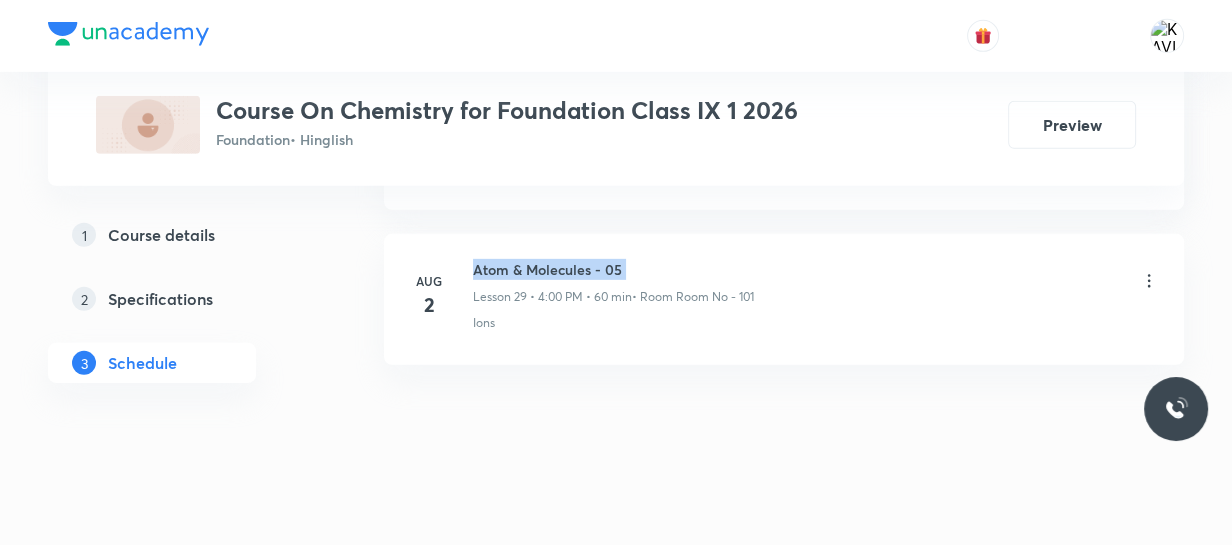 click on "Aug 2 Atom & Molecules - 05 Lesson 29 • 4:00 PM • 60 min  • Room Room No - 101 Ions" at bounding box center (784, 299) 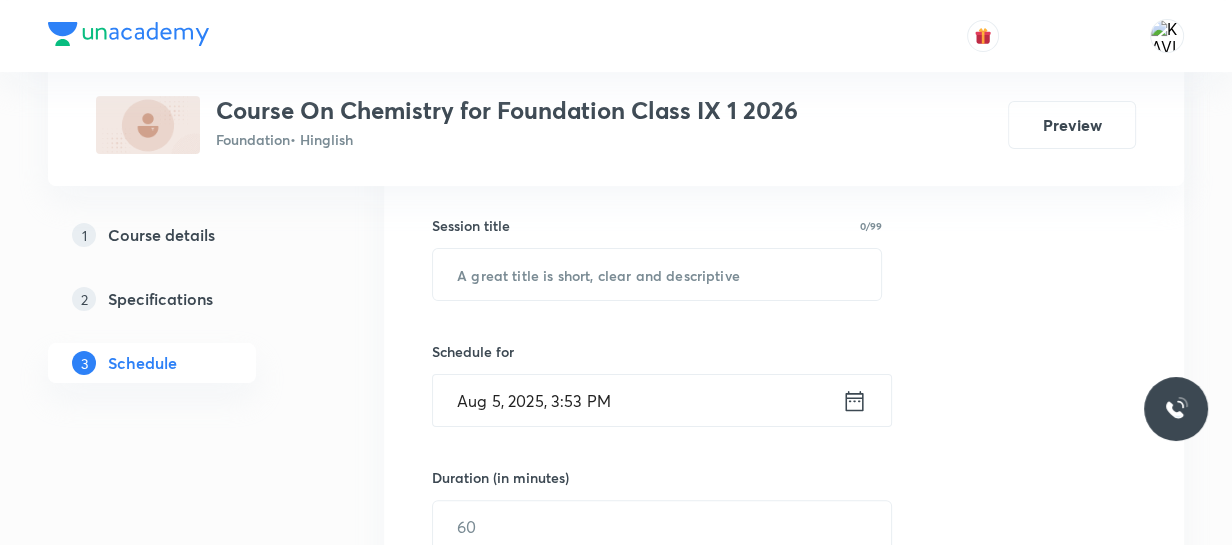 scroll, scrollTop: 343, scrollLeft: 0, axis: vertical 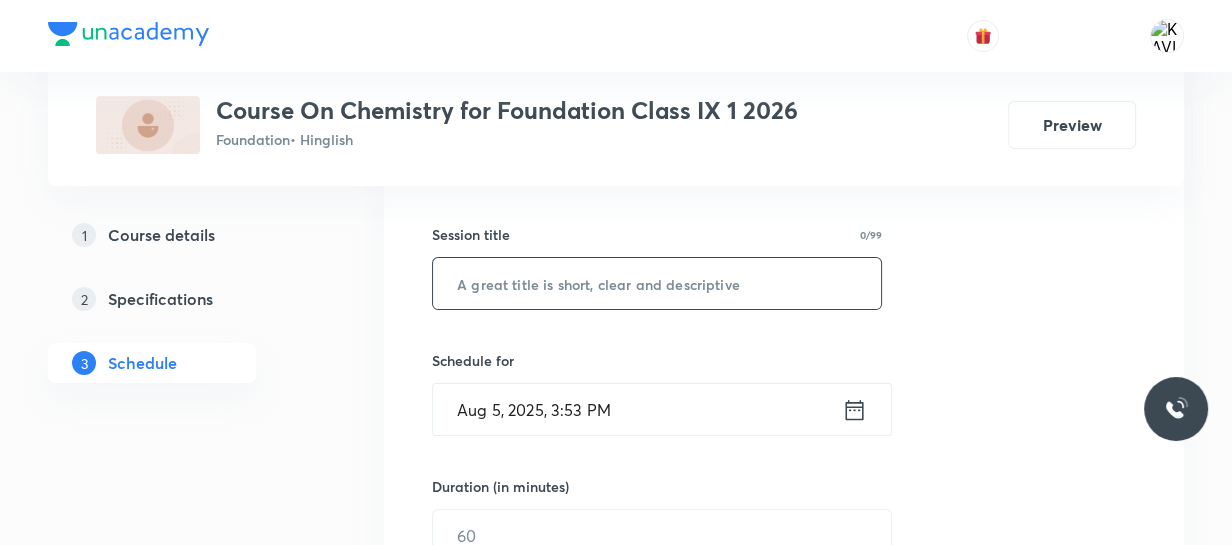 click at bounding box center (657, 283) 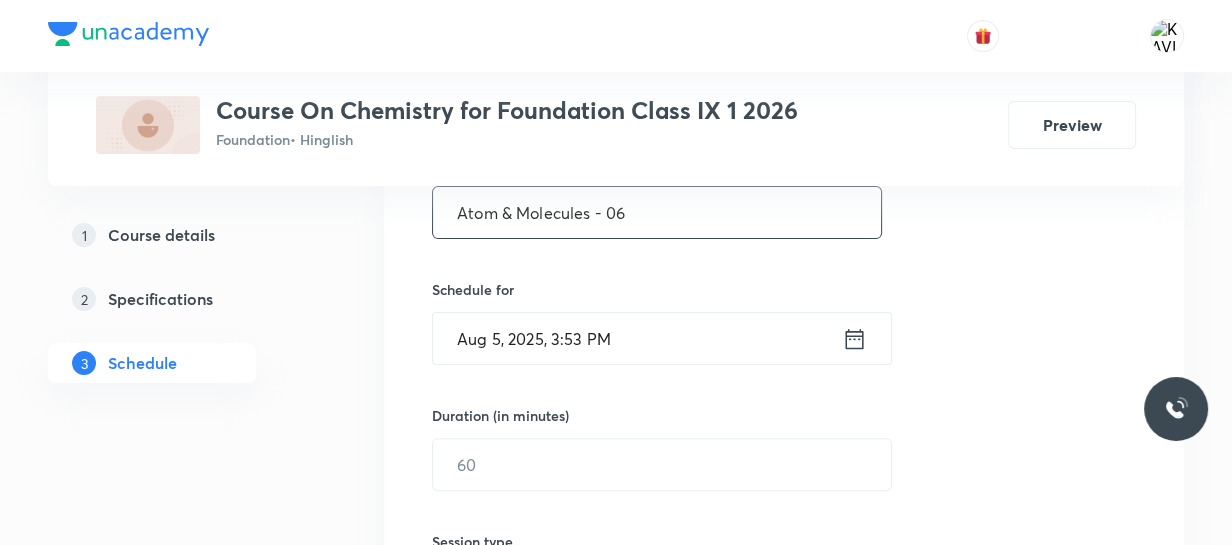 scroll, scrollTop: 525, scrollLeft: 0, axis: vertical 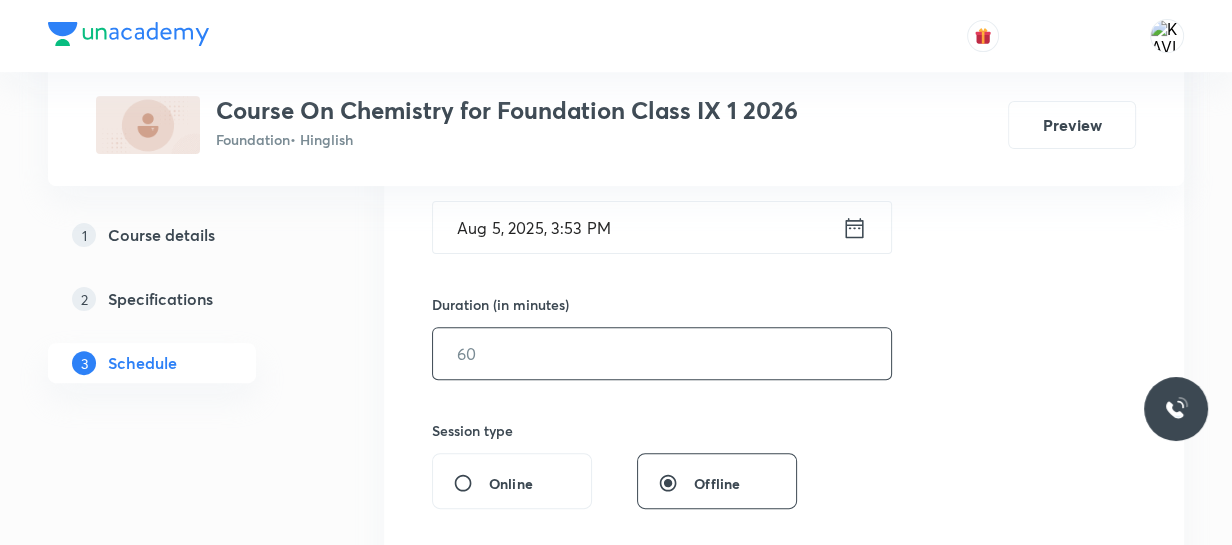 type on "Atom & Molecules - 06" 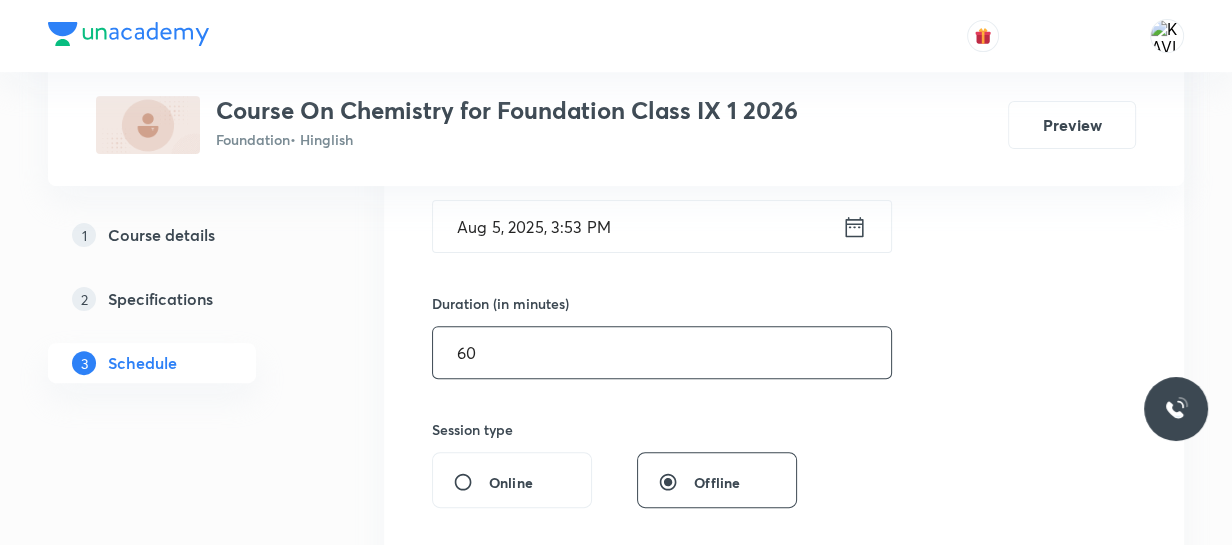 scroll, scrollTop: 525, scrollLeft: 0, axis: vertical 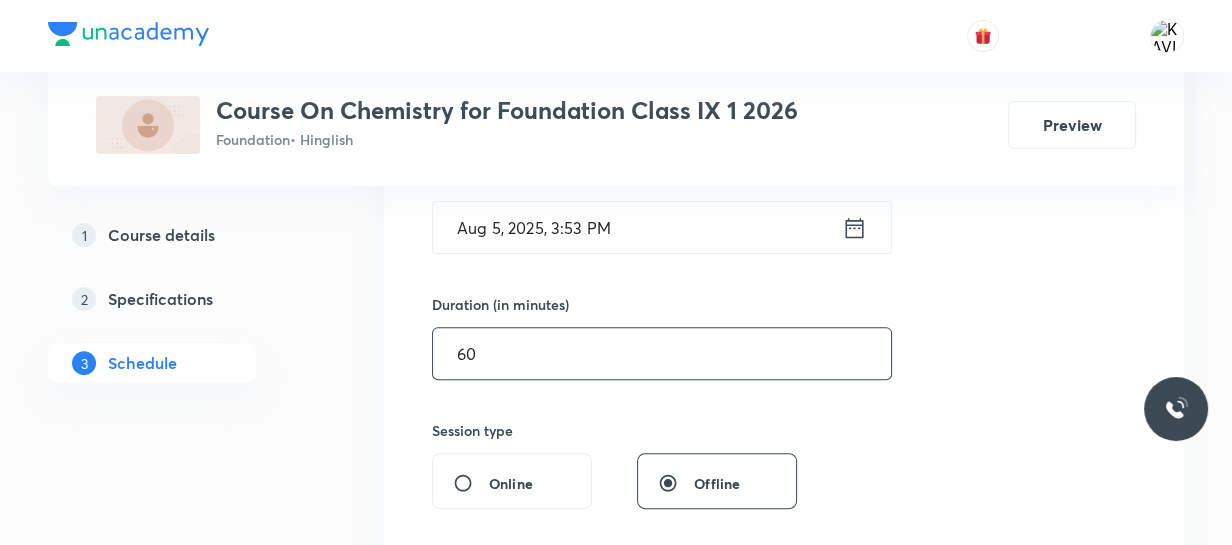type on "60" 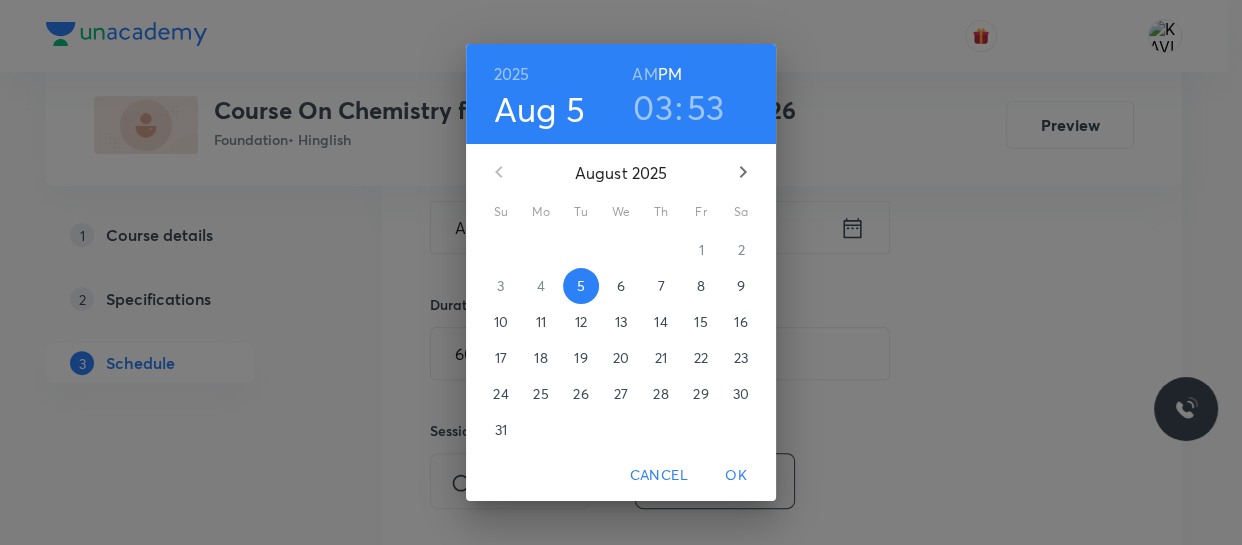click on "03" at bounding box center (653, 107) 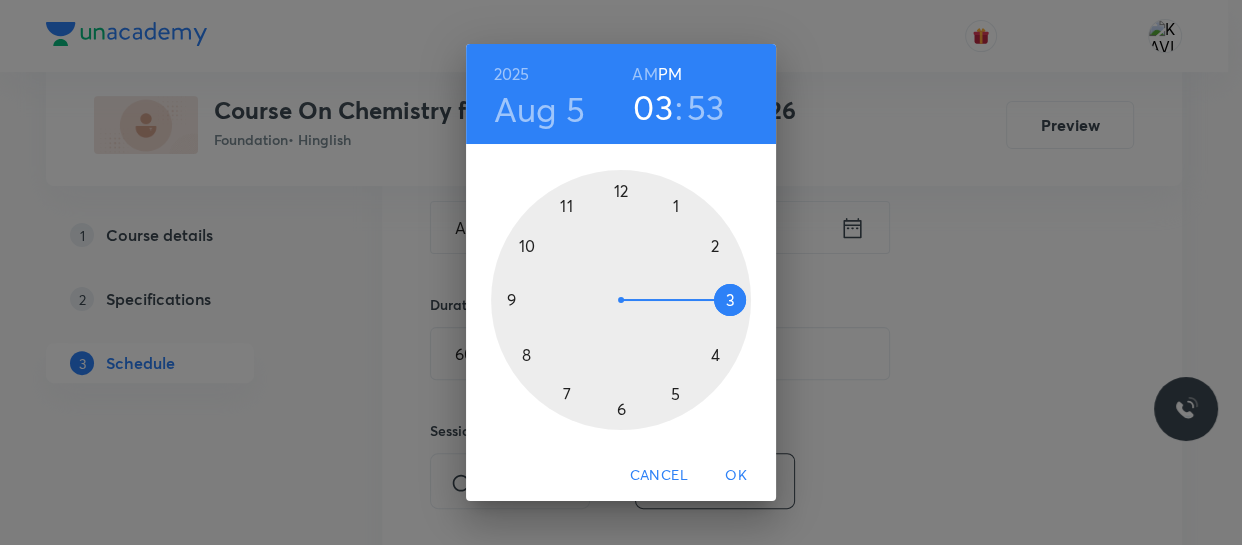 drag, startPoint x: 720, startPoint y: 364, endPoint x: 653, endPoint y: 261, distance: 122.87392 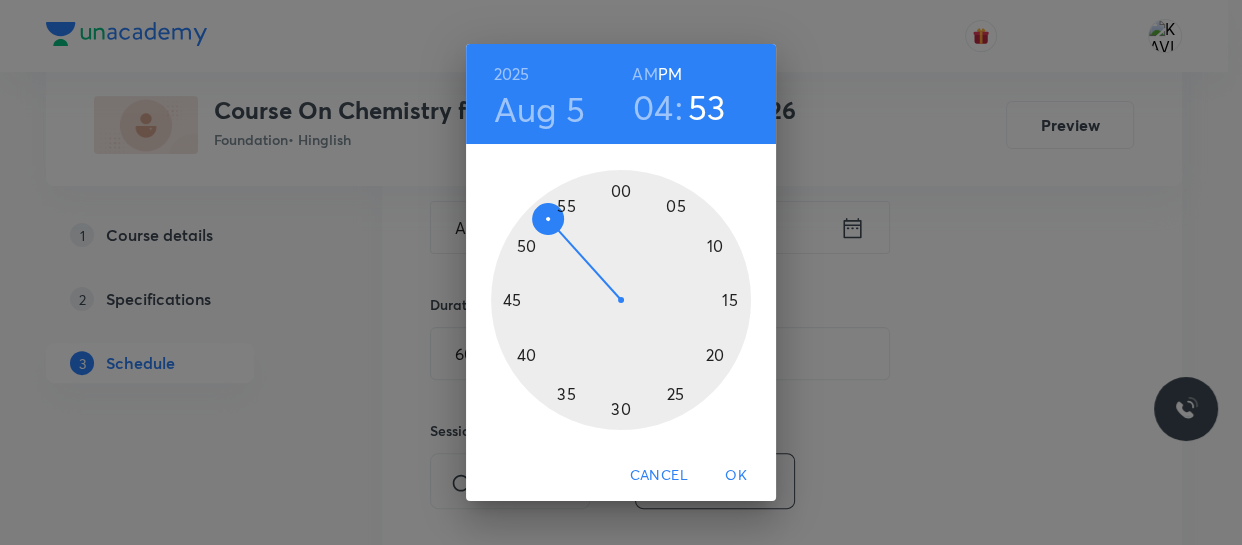 click at bounding box center [621, 300] 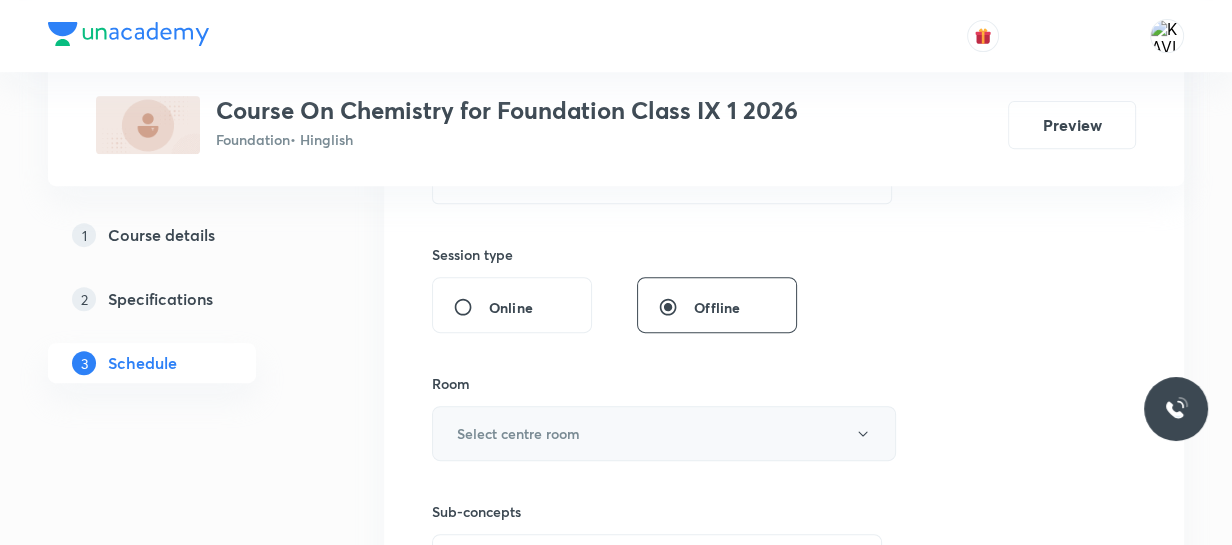 scroll, scrollTop: 798, scrollLeft: 0, axis: vertical 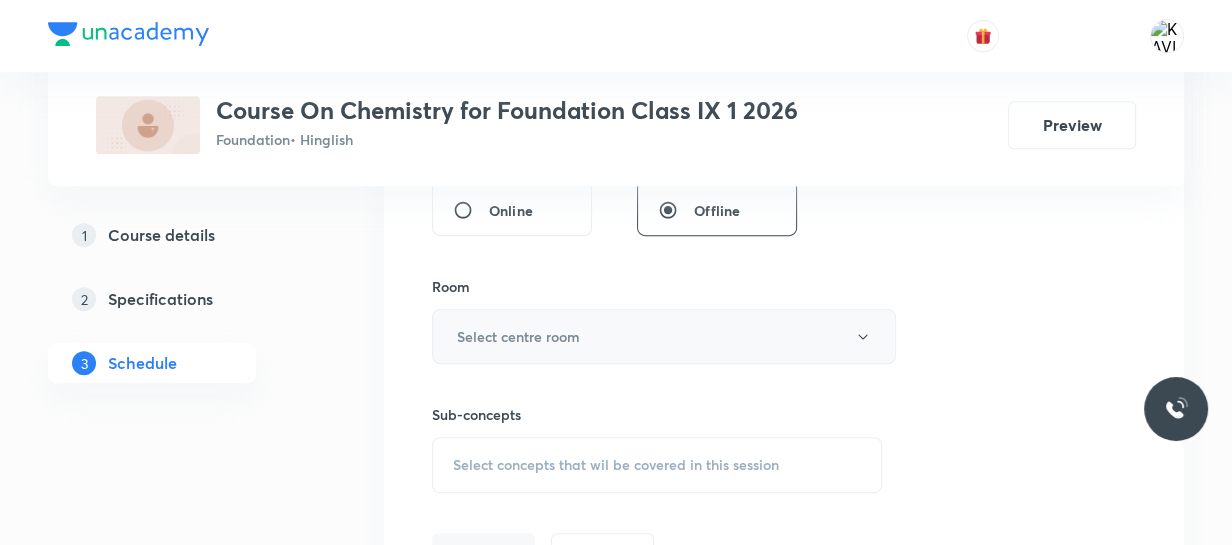 click on "Select centre room" at bounding box center [518, 336] 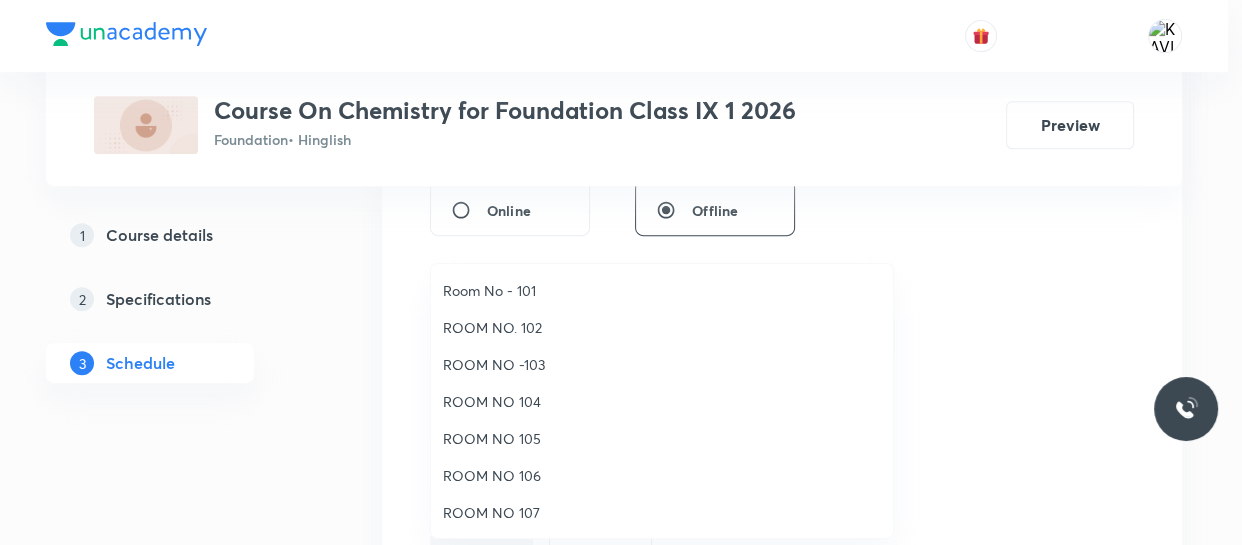 drag, startPoint x: 537, startPoint y: 280, endPoint x: 818, endPoint y: 329, distance: 285.24023 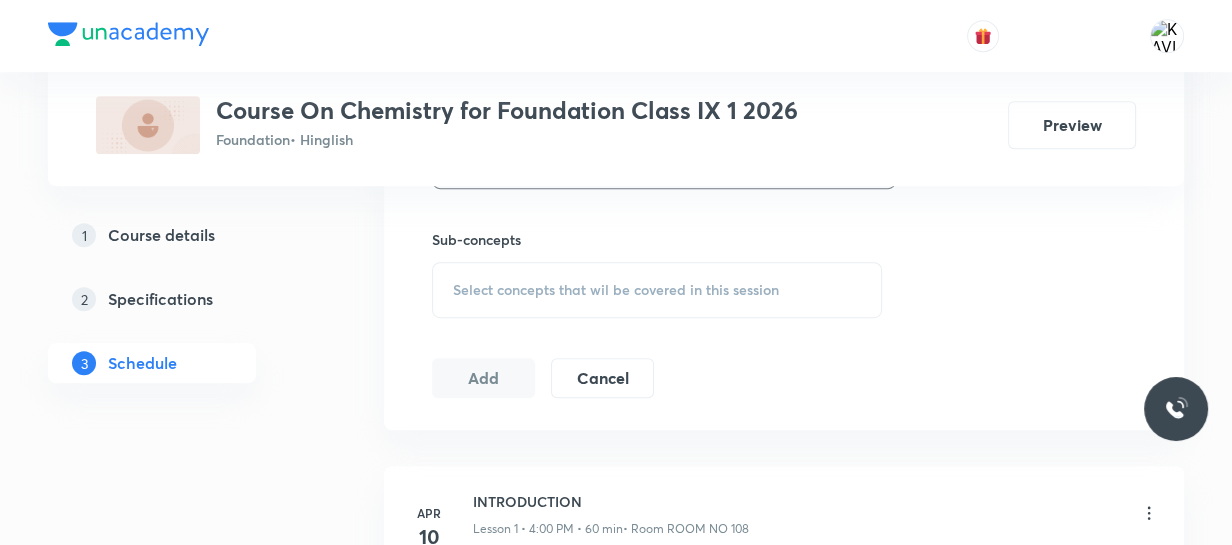 scroll, scrollTop: 980, scrollLeft: 0, axis: vertical 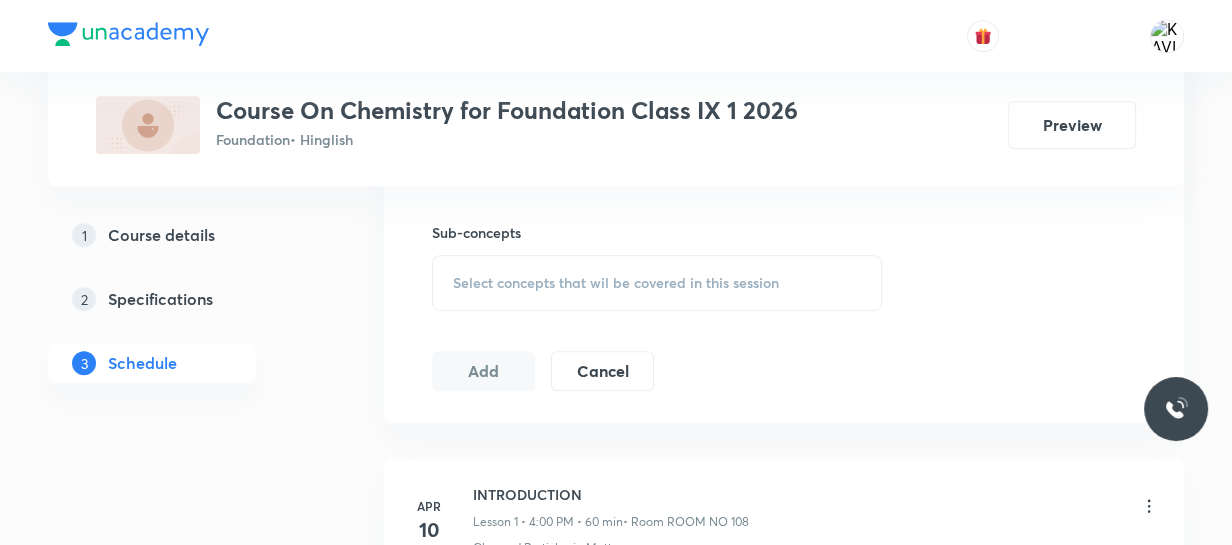 click on "Select concepts that wil be covered in this session" at bounding box center [657, 283] 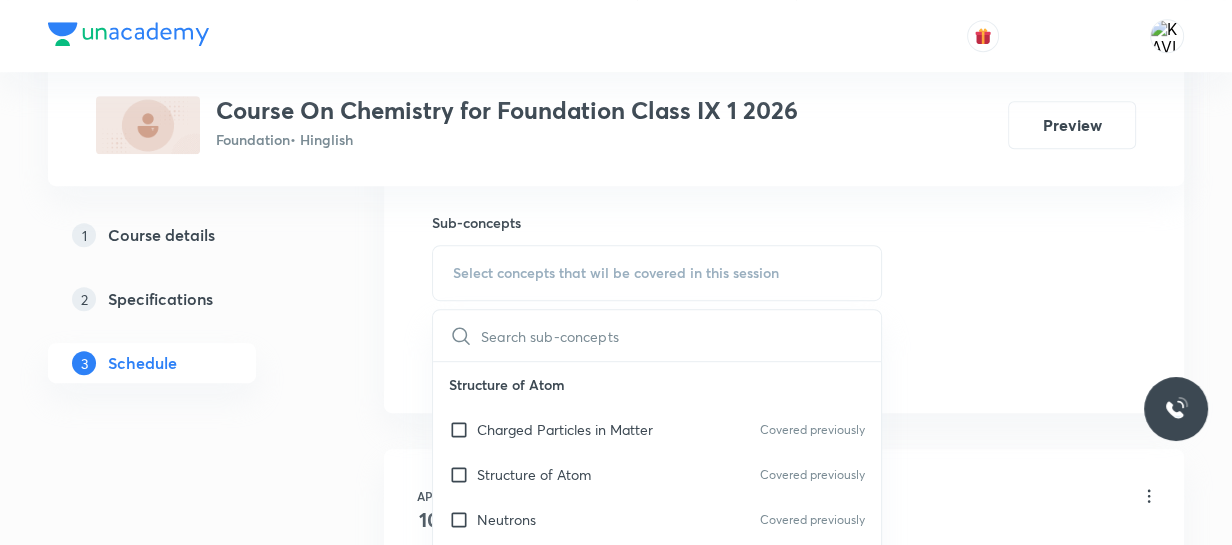 scroll, scrollTop: 980, scrollLeft: 0, axis: vertical 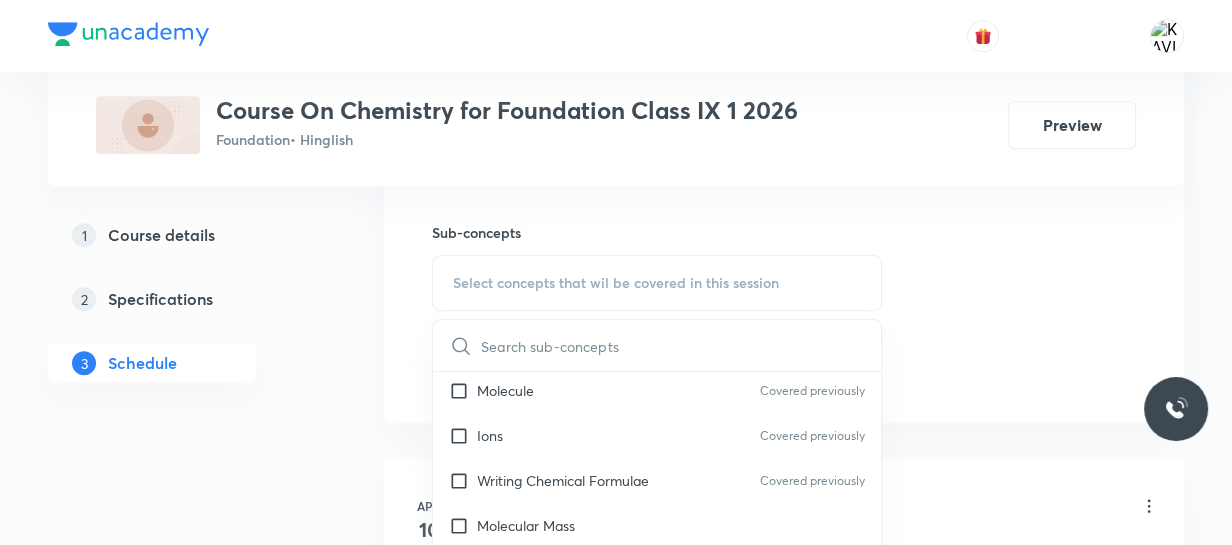 drag, startPoint x: 551, startPoint y: 472, endPoint x: 1110, endPoint y: 293, distance: 586.95996 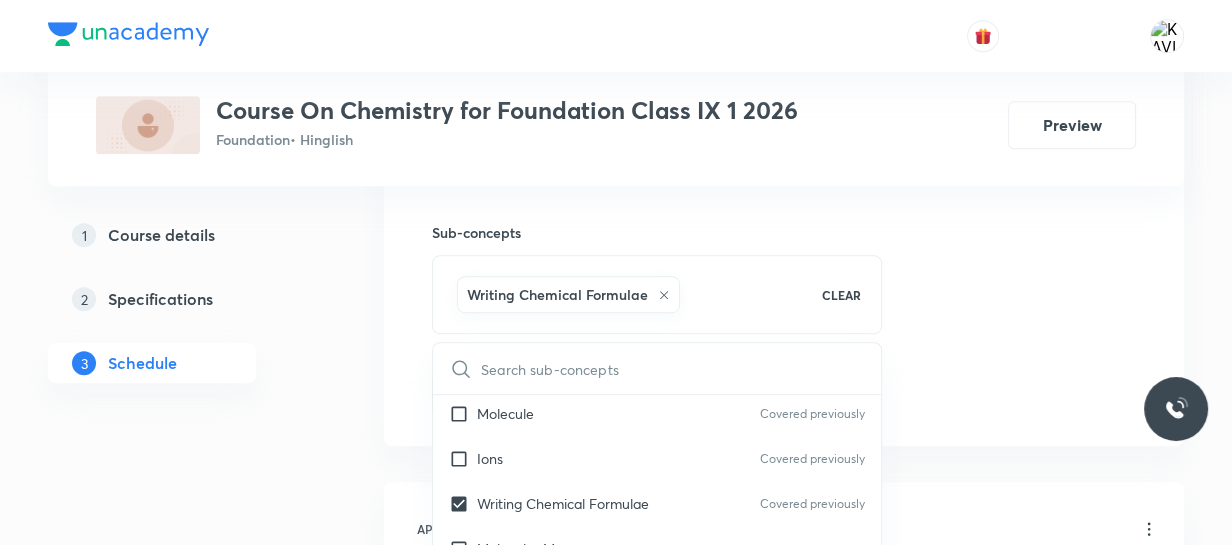 drag, startPoint x: 1110, startPoint y: 293, endPoint x: 1085, endPoint y: 300, distance: 25.96151 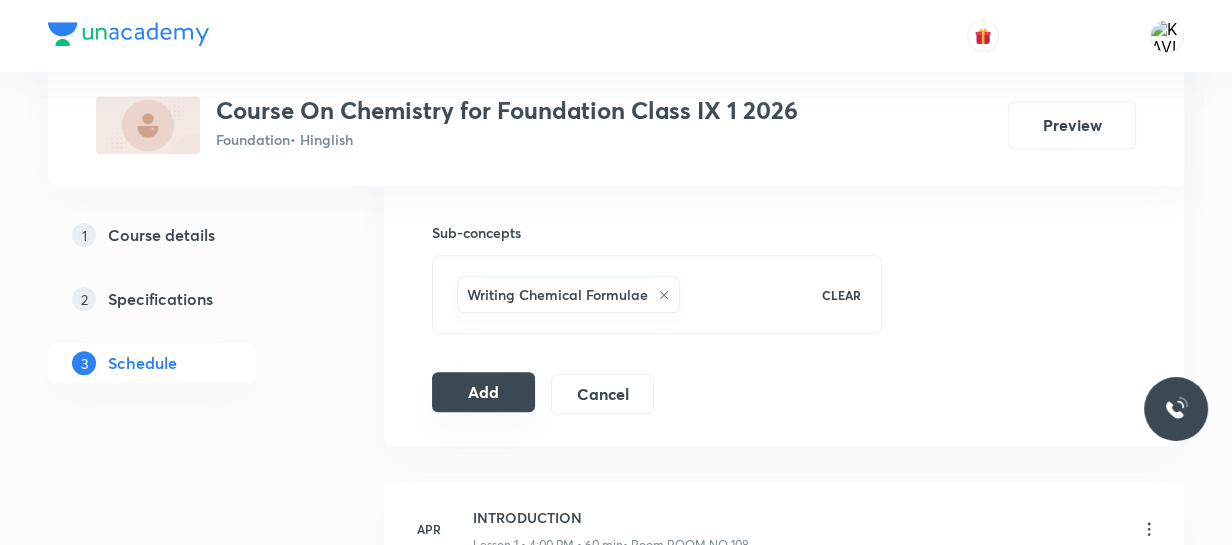 click on "Add" at bounding box center (483, 392) 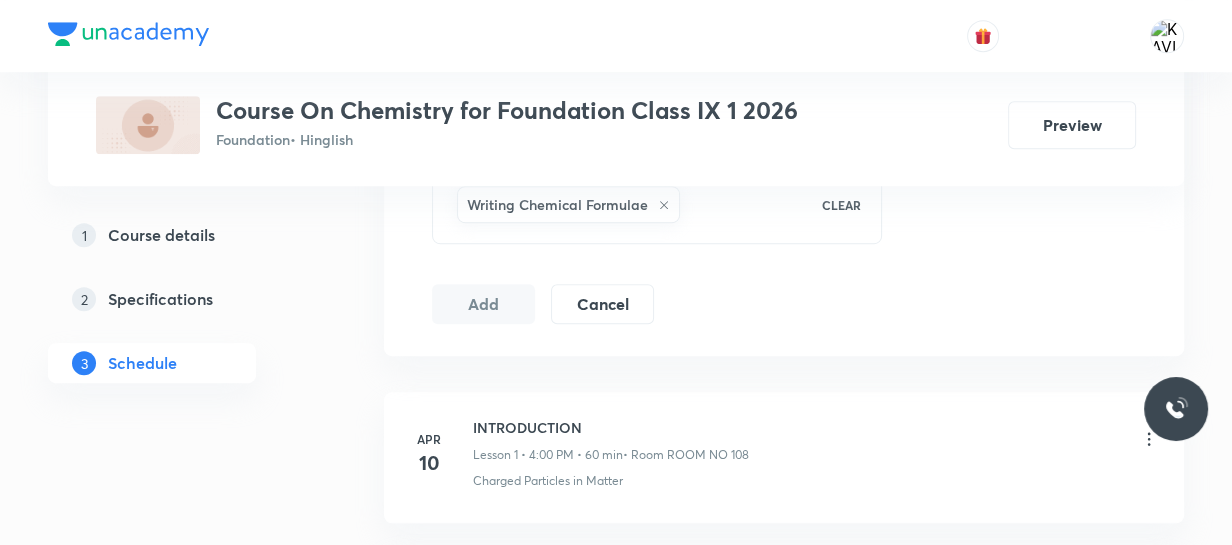 scroll, scrollTop: 1070, scrollLeft: 0, axis: vertical 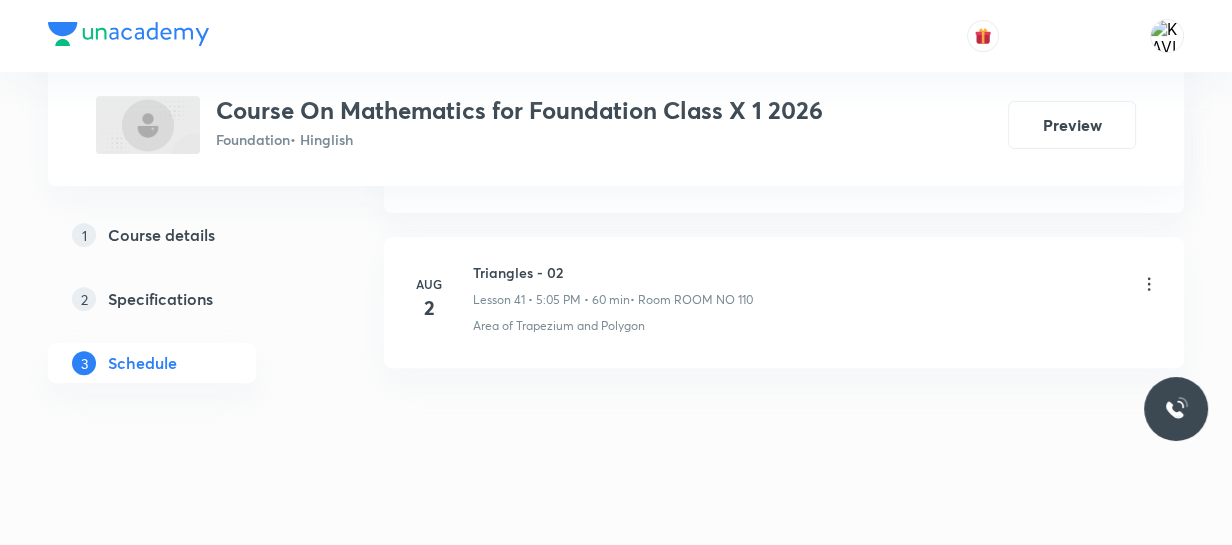 click on "Triangles - 02" at bounding box center [613, 272] 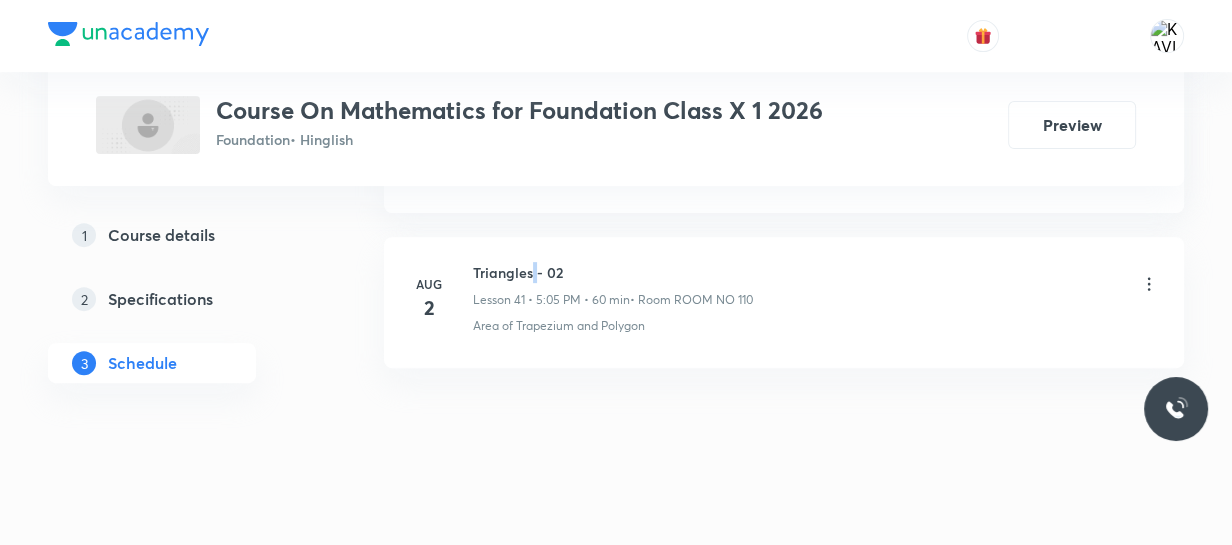 click on "Triangles - 02" at bounding box center (613, 272) 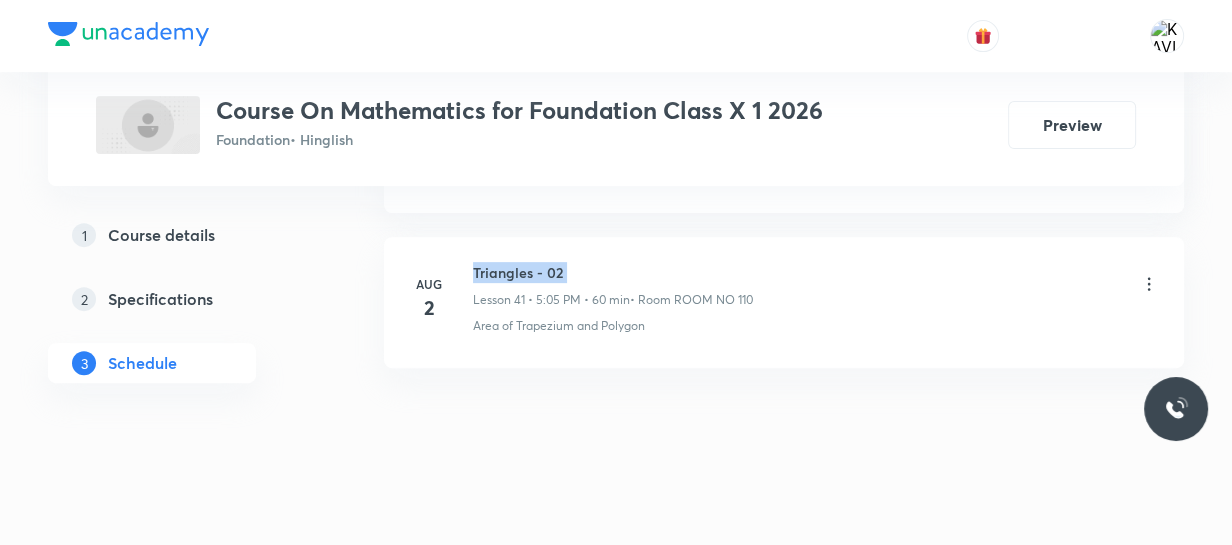 click on "Triangles - 02" at bounding box center [613, 272] 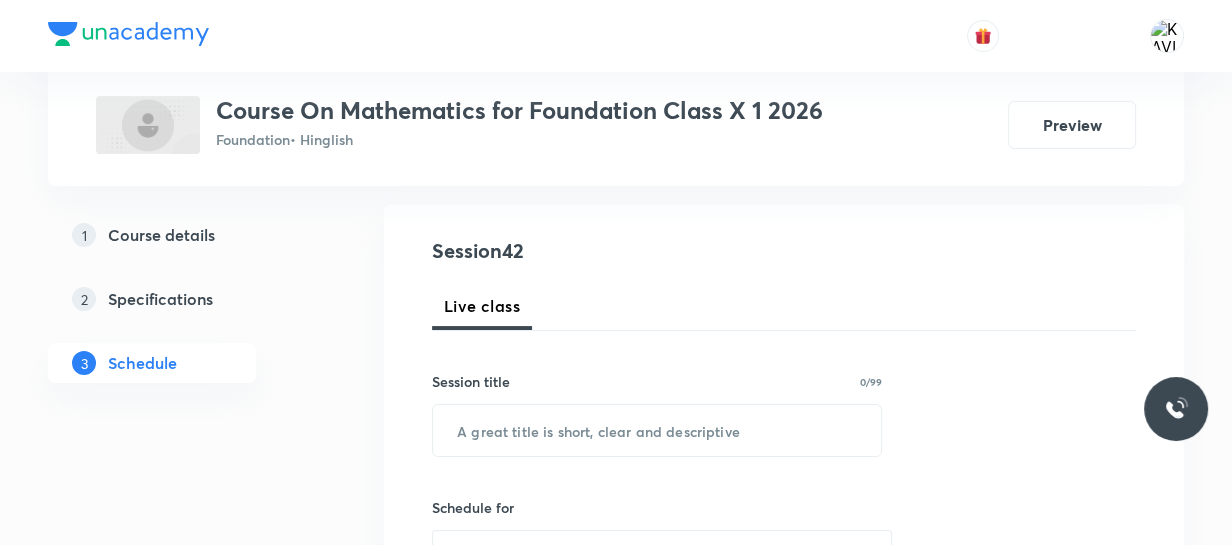 scroll, scrollTop: 208, scrollLeft: 0, axis: vertical 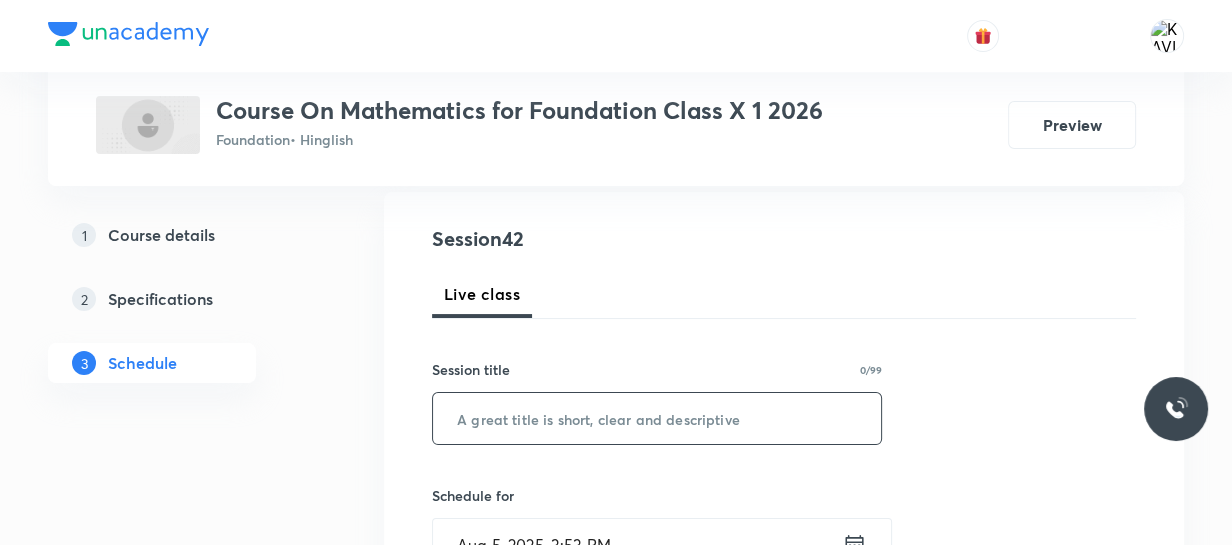 click at bounding box center [657, 418] 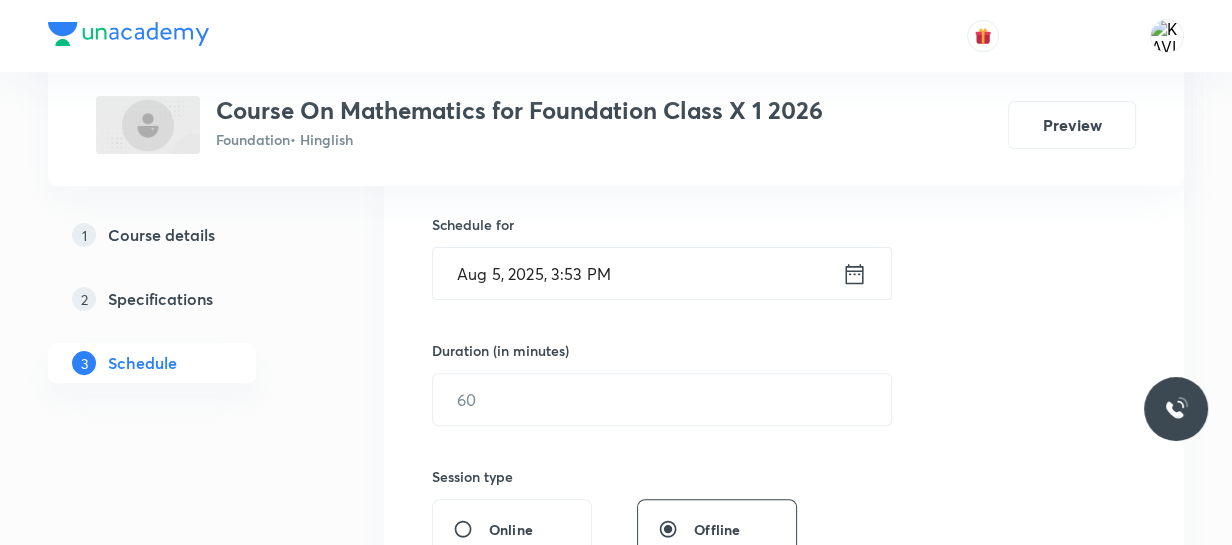 scroll, scrollTop: 480, scrollLeft: 0, axis: vertical 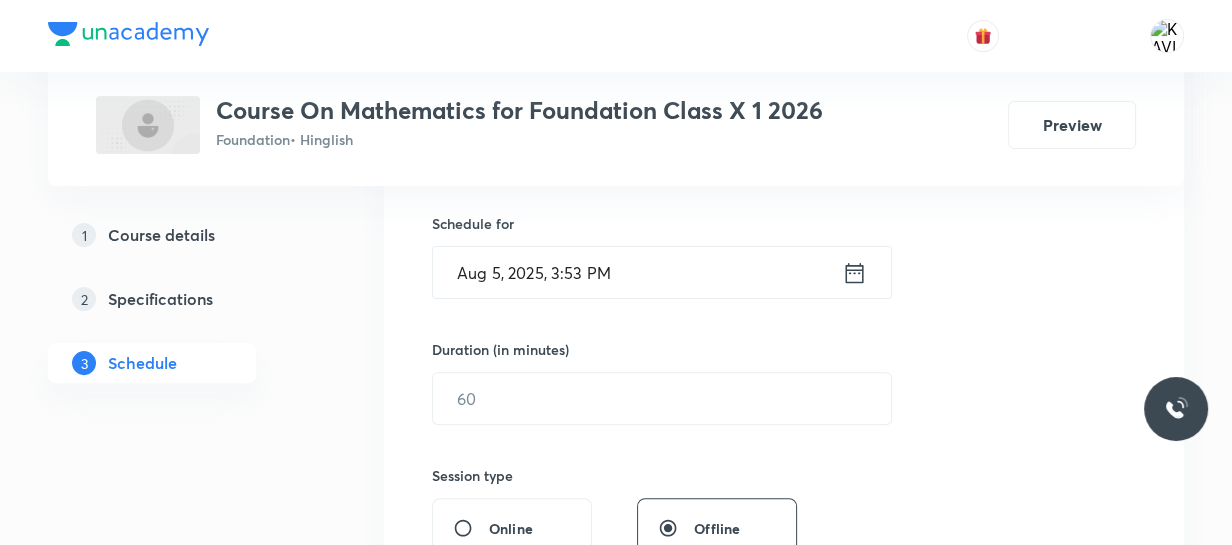 type on "Triangles - 03" 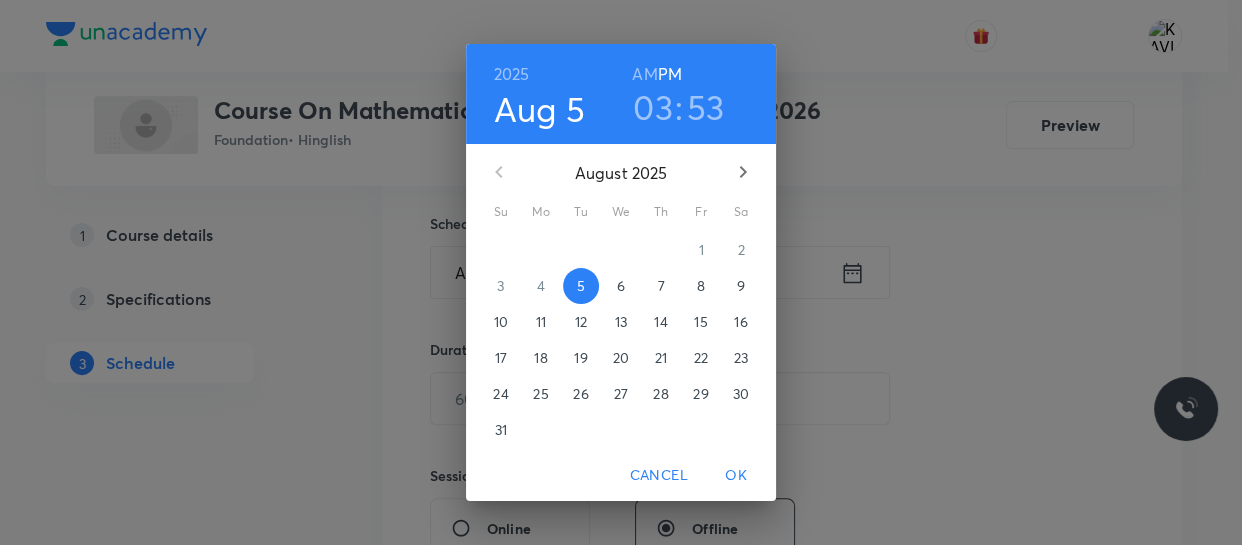 click on "03" at bounding box center (653, 107) 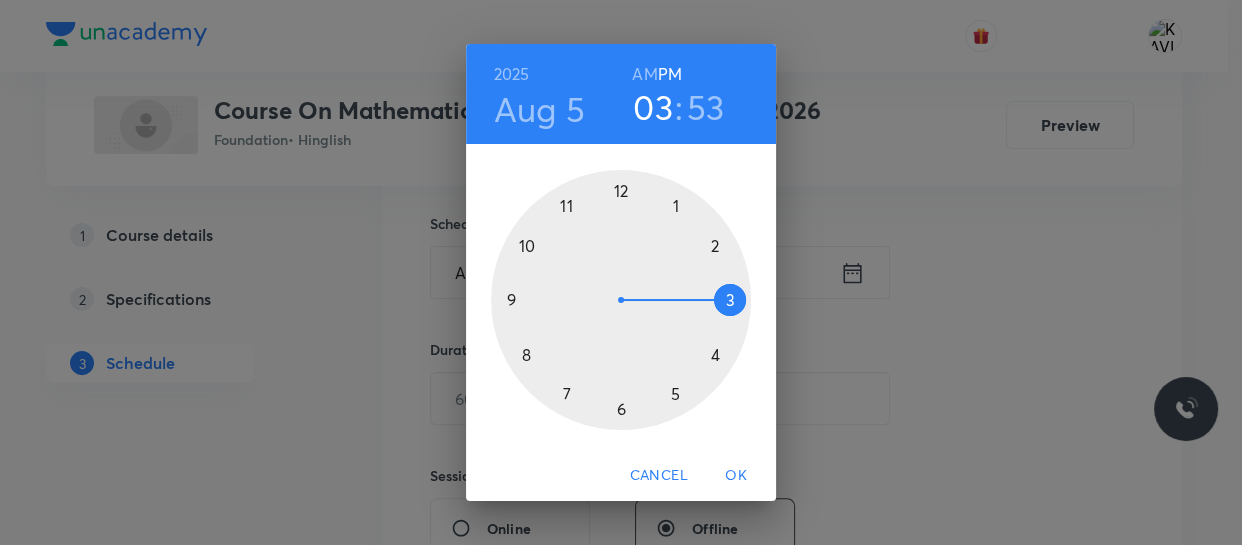 click at bounding box center [621, 300] 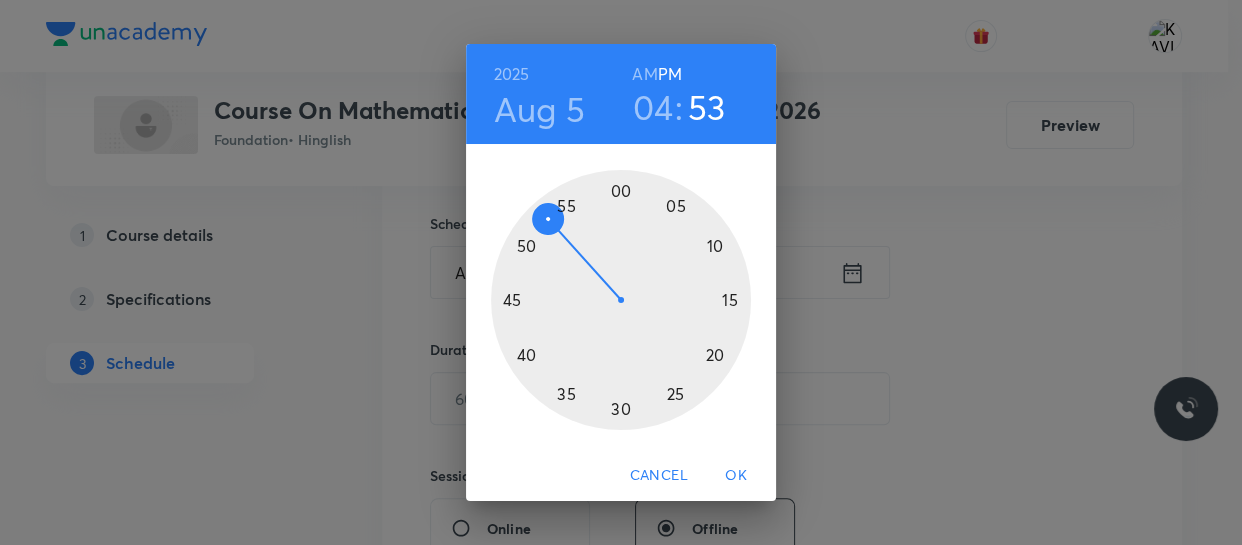 drag, startPoint x: 620, startPoint y: 197, endPoint x: 652, endPoint y: 229, distance: 45.254833 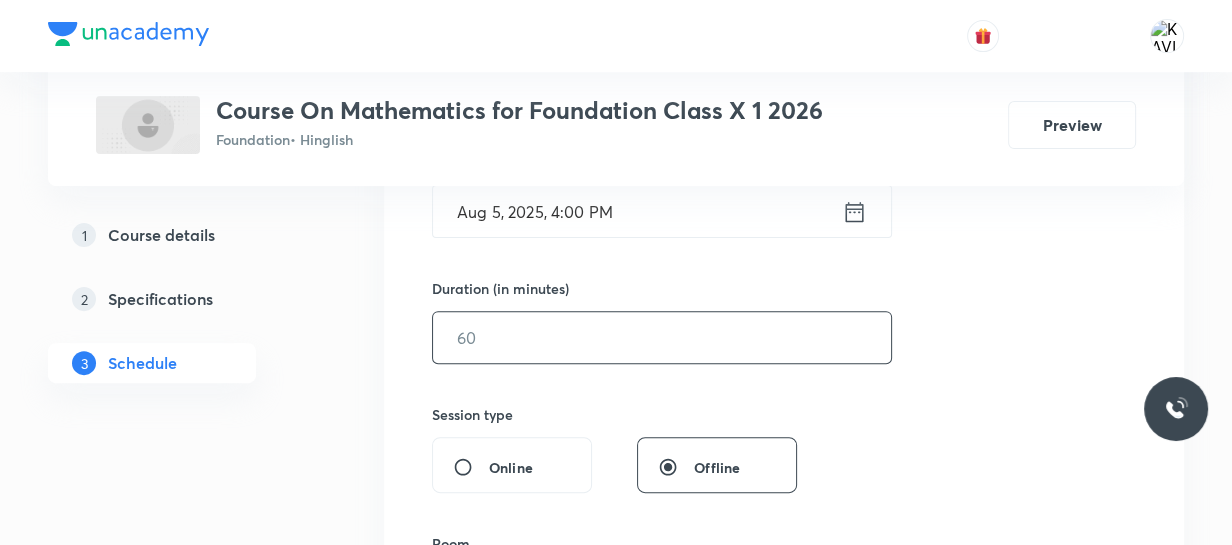 scroll, scrollTop: 571, scrollLeft: 0, axis: vertical 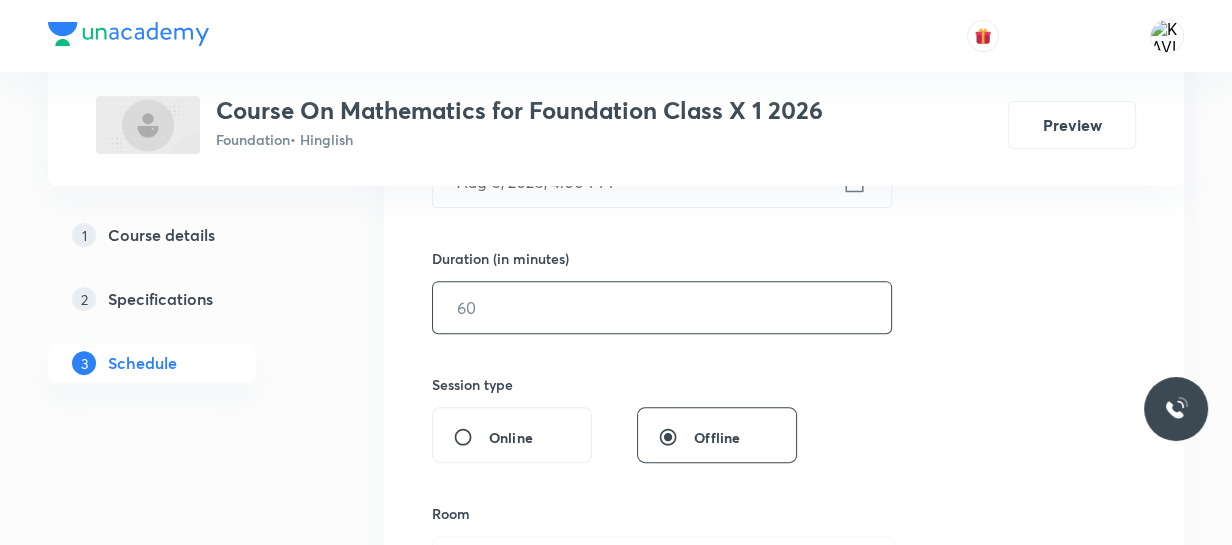 click at bounding box center (662, 307) 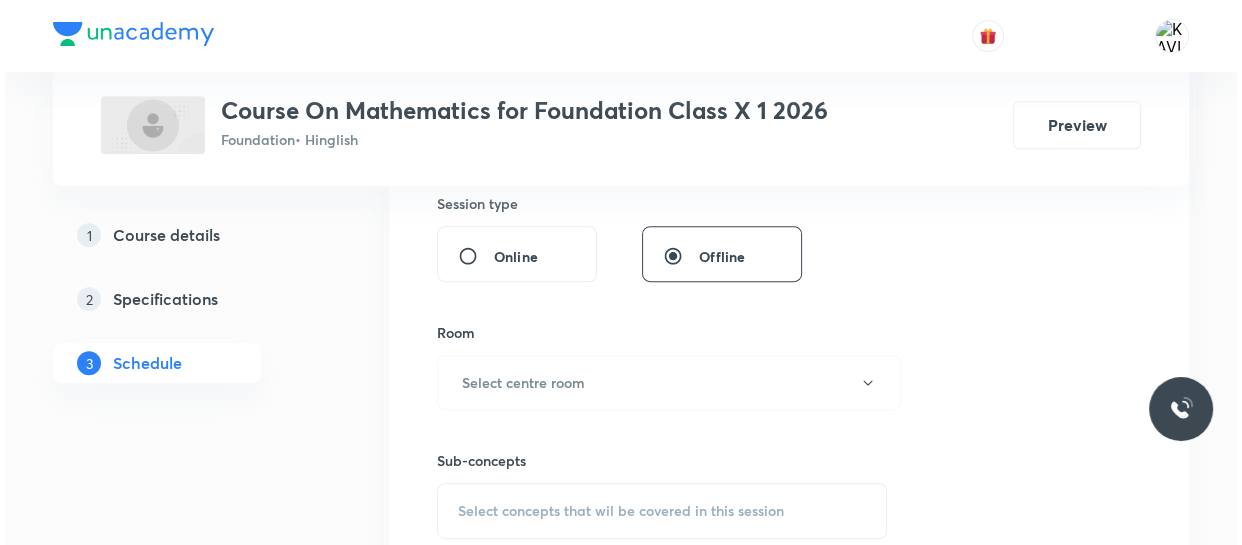 scroll, scrollTop: 753, scrollLeft: 0, axis: vertical 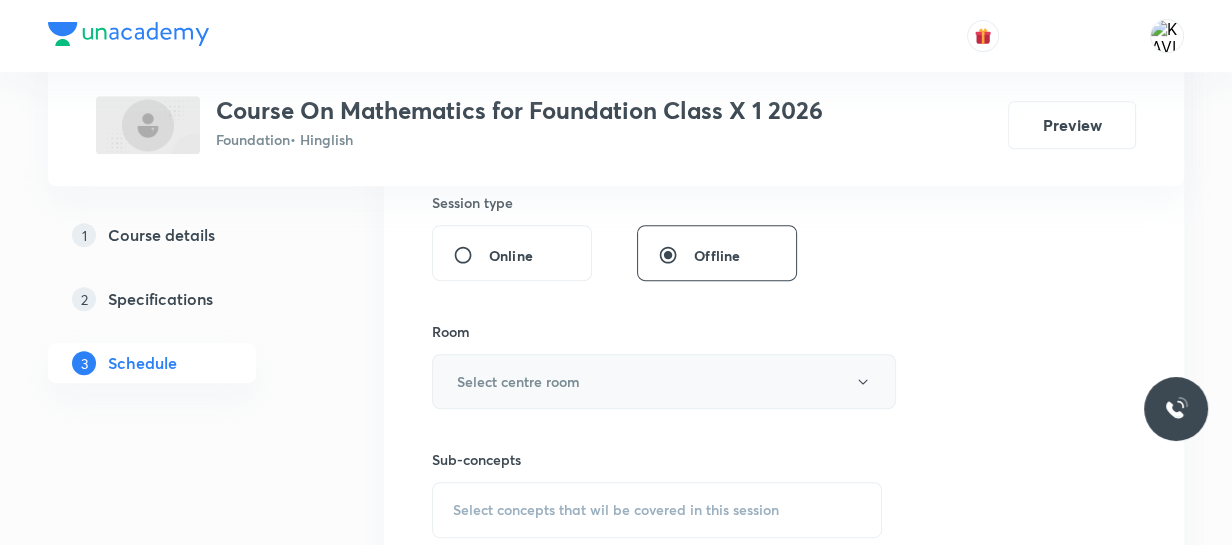 type on "60" 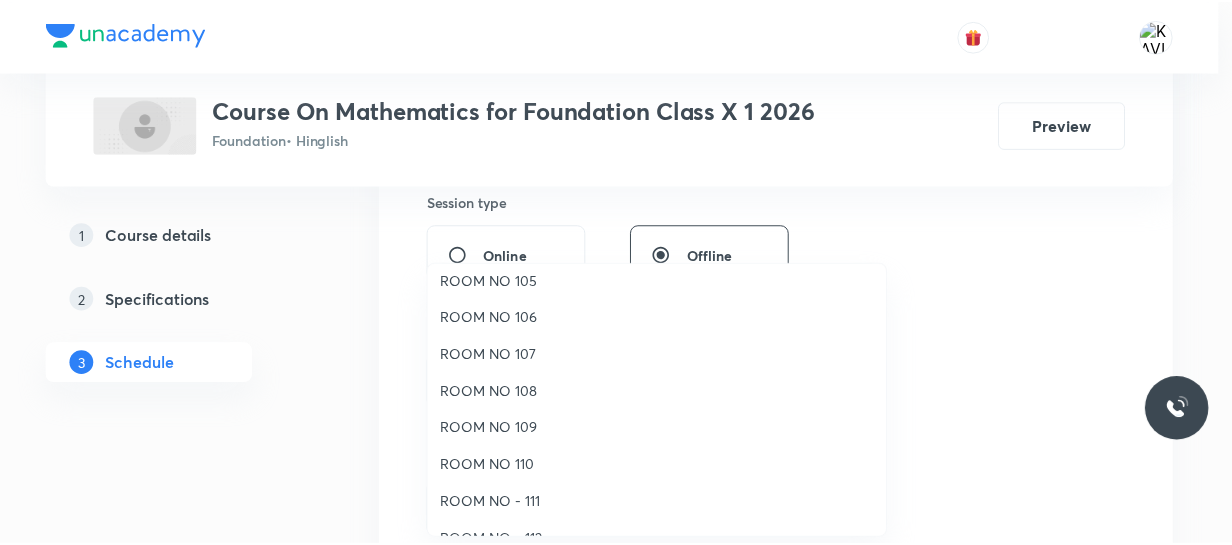scroll, scrollTop: 181, scrollLeft: 0, axis: vertical 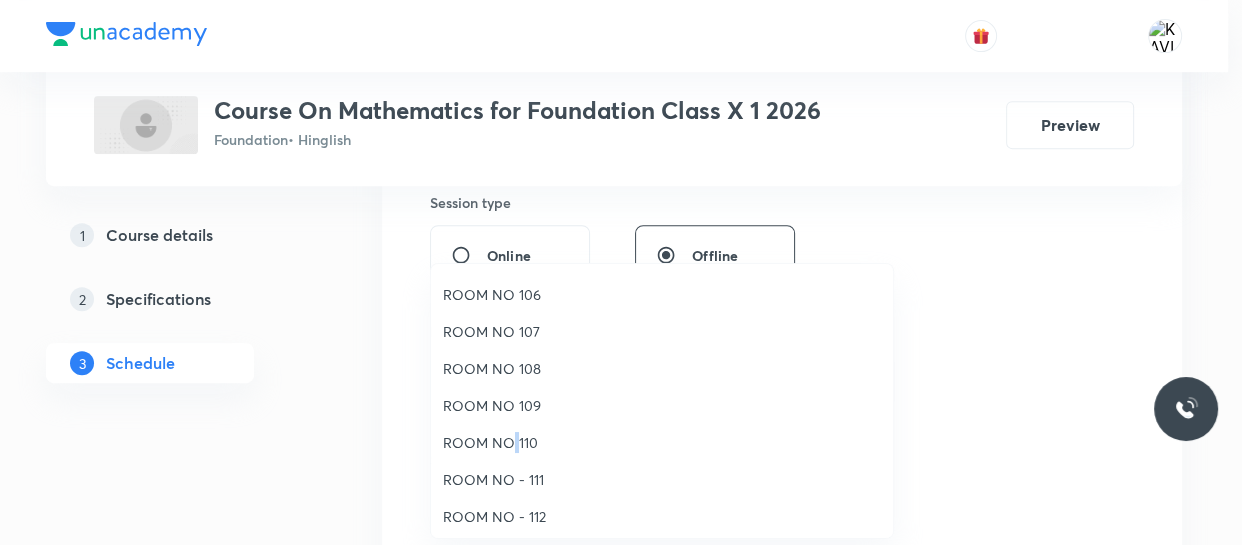 drag, startPoint x: 515, startPoint y: 439, endPoint x: 789, endPoint y: 355, distance: 286.58682 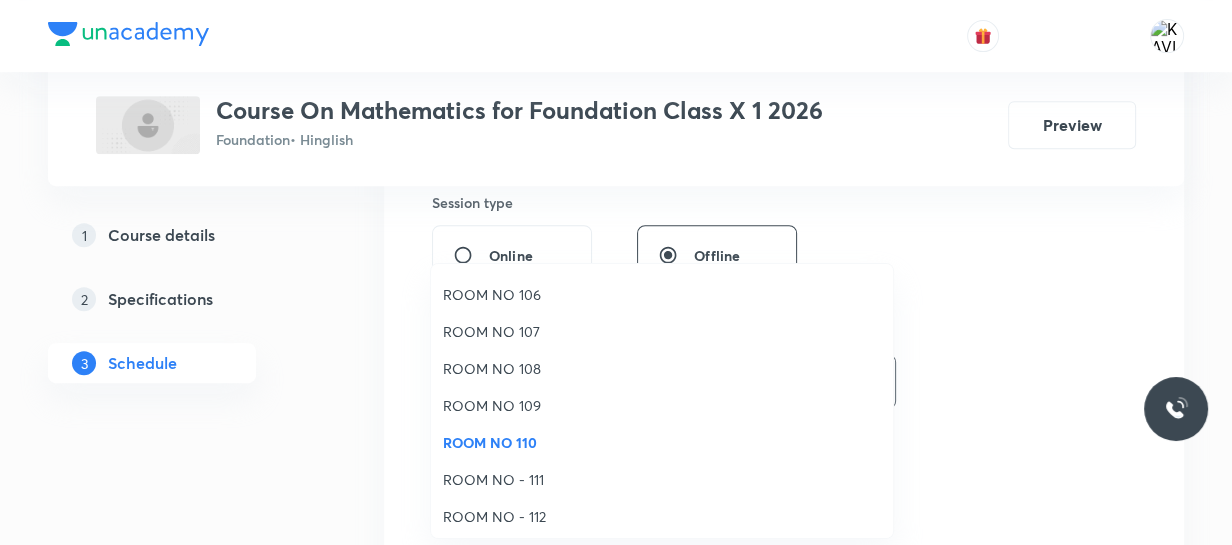 click on "Session  42 Live class Session title 14/99 Triangles - 03 ​ Schedule for Aug 5, 2025, 4:00 PM ​ Duration (in minutes) 60 ​   Session type Online Offline Room ROOM NO 110 Sub-concepts Select concepts that wil be covered in this session Add Cancel" at bounding box center (784, 148) 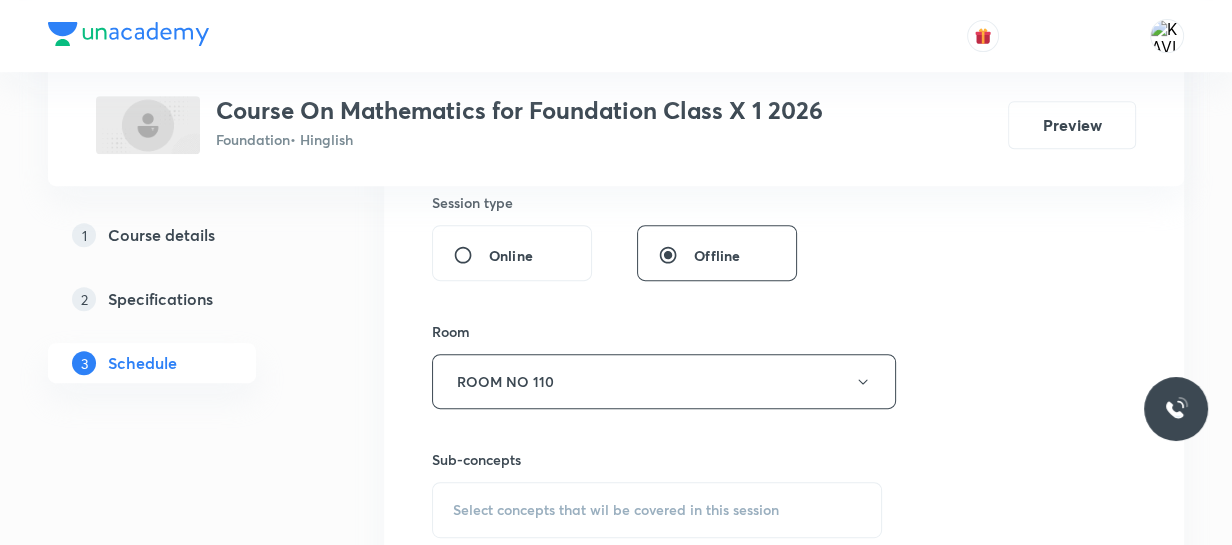 scroll, scrollTop: 844, scrollLeft: 0, axis: vertical 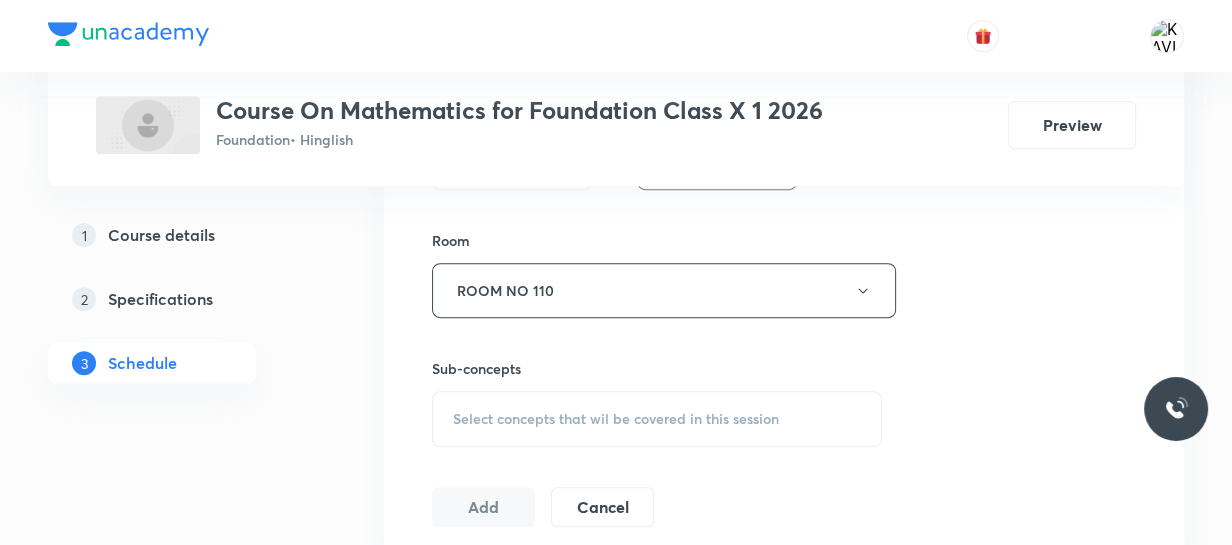 click on "Select concepts that wil be covered in this session" at bounding box center [616, 419] 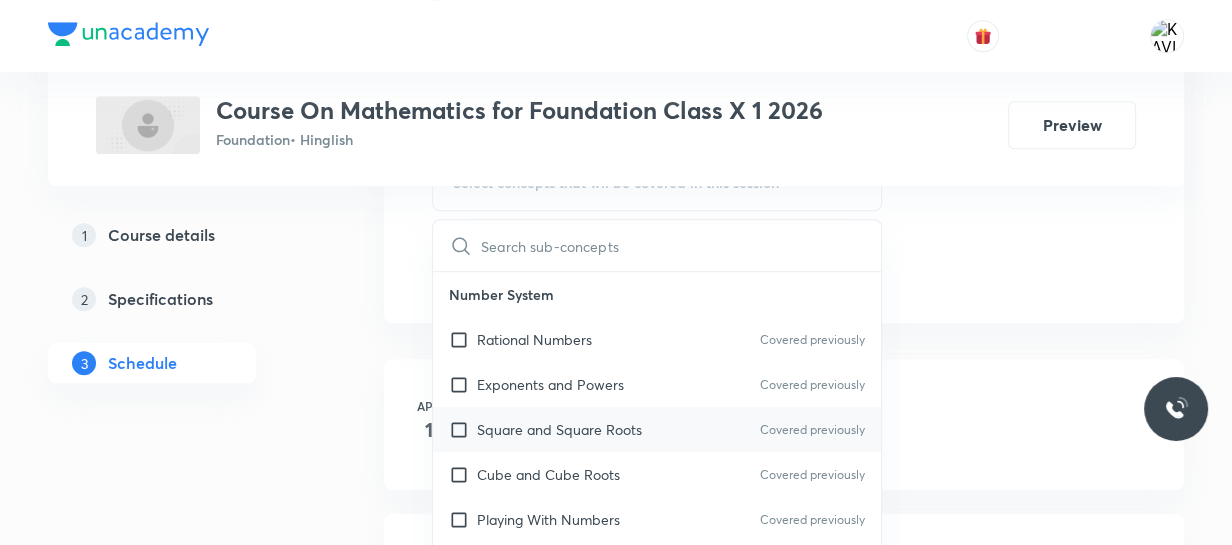 scroll, scrollTop: 1117, scrollLeft: 0, axis: vertical 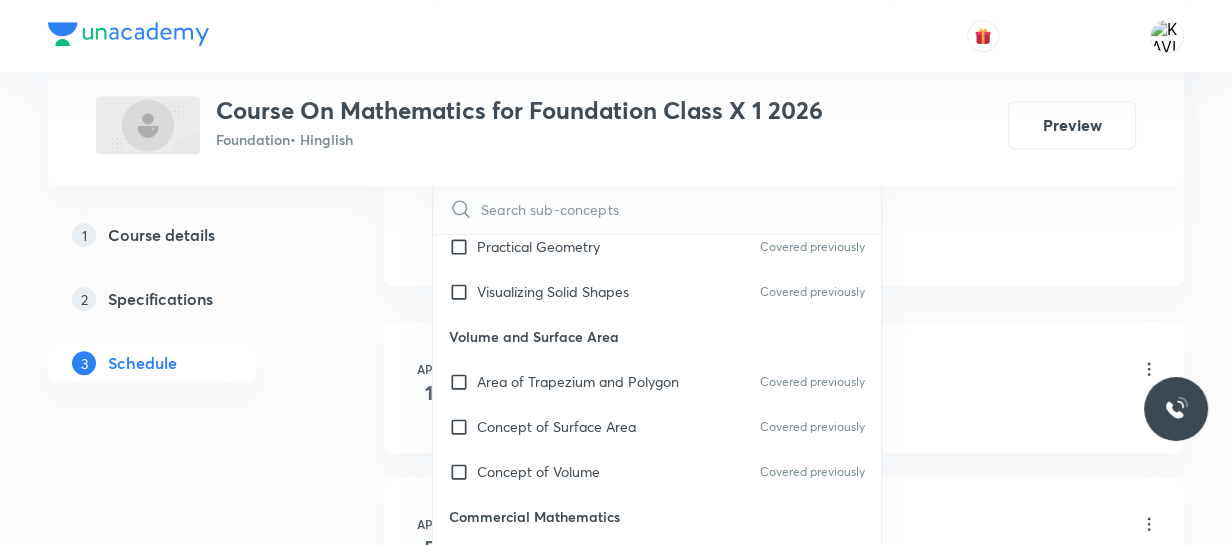 click on "Area of Trapezium and Polygon" at bounding box center (578, 381) 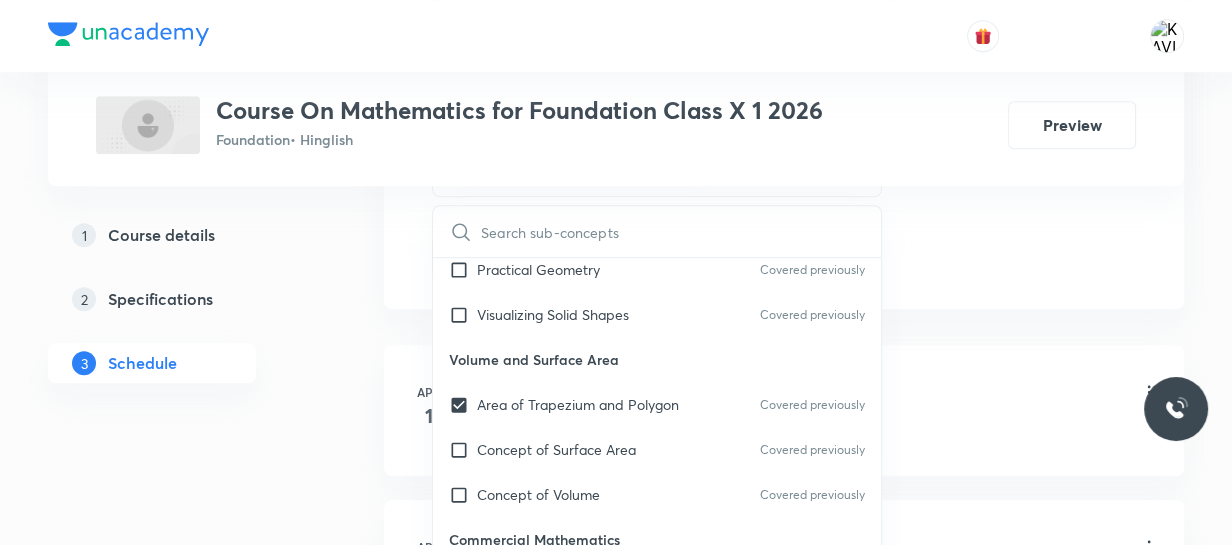 click on "Session  42 Live class Session title 14/99 Triangles - 03 ​ Schedule for Aug 5, 2025, 4:00 PM ​ Duration (in minutes) 60 ​   Session type Online Offline Room ROOM NO 110 Sub-concepts Area of Trapezium and Polygon CLEAR ​ Number System Rational Numbers Covered previously Exponents and Powers Covered previously Square and Square Roots Covered previously Cube and Cube Roots Covered previously Playing With Numbers Covered previously Number System Covered previously Algebra Linear Equation in One Variables Covered previously Algebraic Expression Covered previously Factorization Covered previously Direct and Inverse Proportion Direct Proportion Covered previously Inverse Proportion Covered previously Proportional Increase or Decrease of Given Quantities Covered previously Geometry Understanding Quadrilaterals Practical Geometry Covered previously Visualizing Solid Shapes Covered previously Volume and Surface Area Area of Trapezium and Polygon Covered previously Concept of Surface Area Covered previously Add" at bounding box center (784, -204) 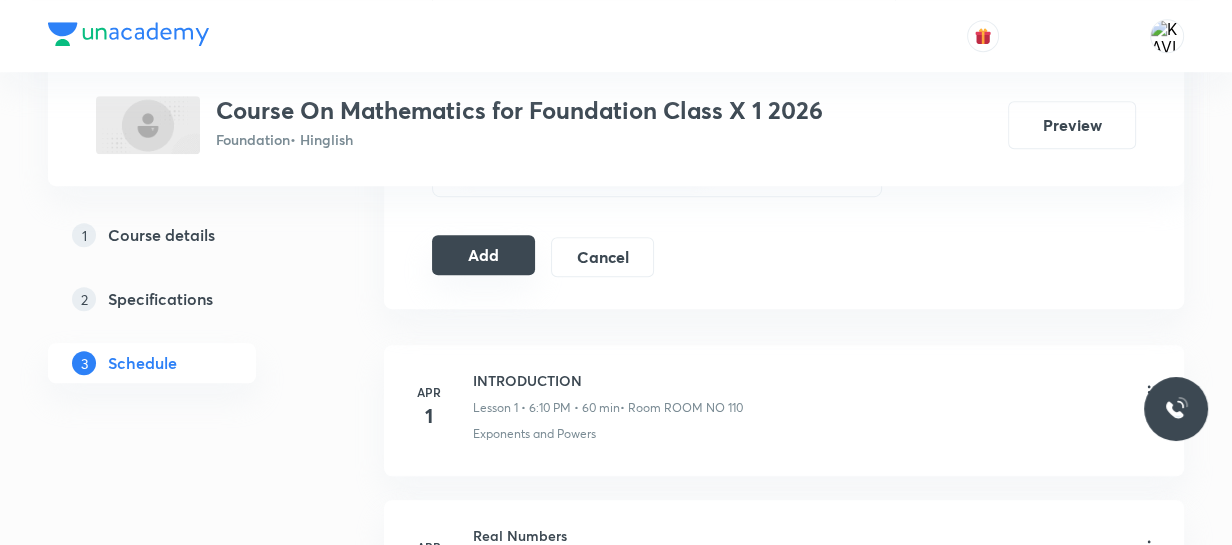 click on "Add" at bounding box center [483, 255] 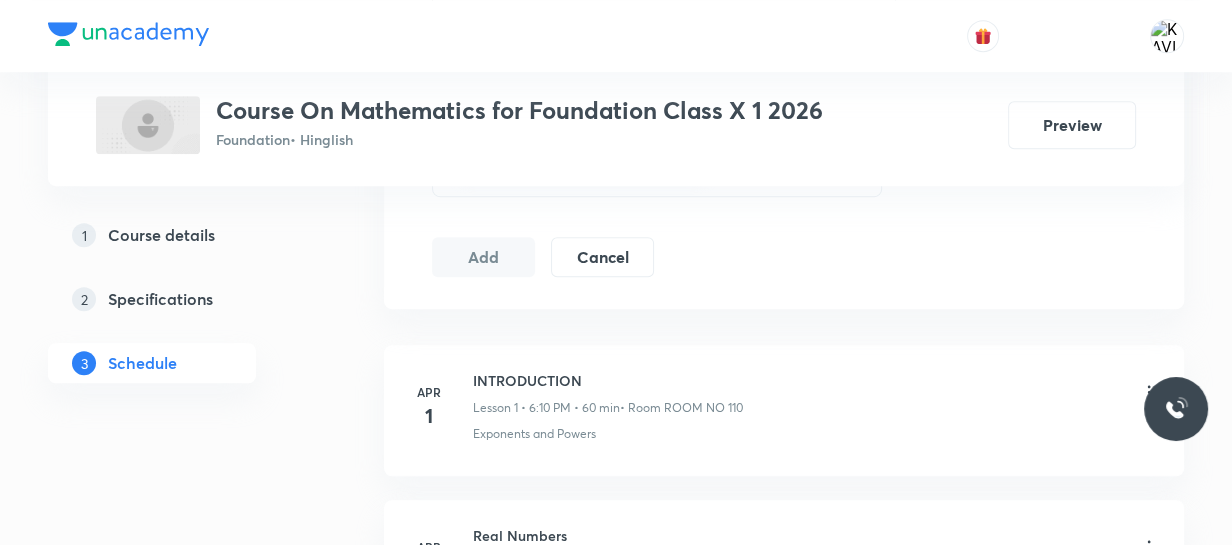 scroll, scrollTop: 7425, scrollLeft: 0, axis: vertical 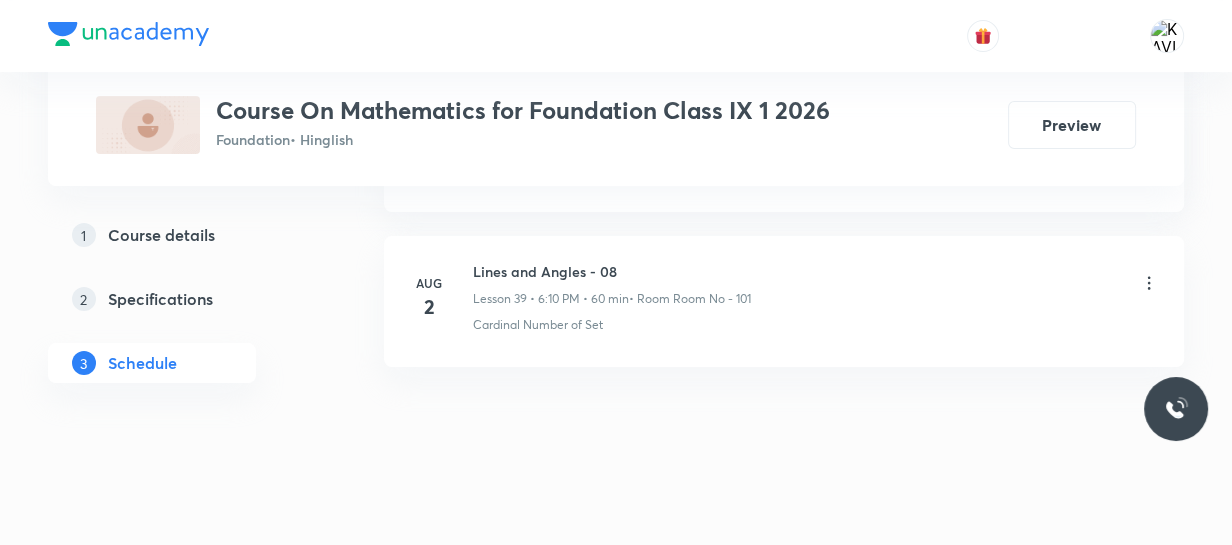 click on "Lines and Angles - 08" at bounding box center (612, 271) 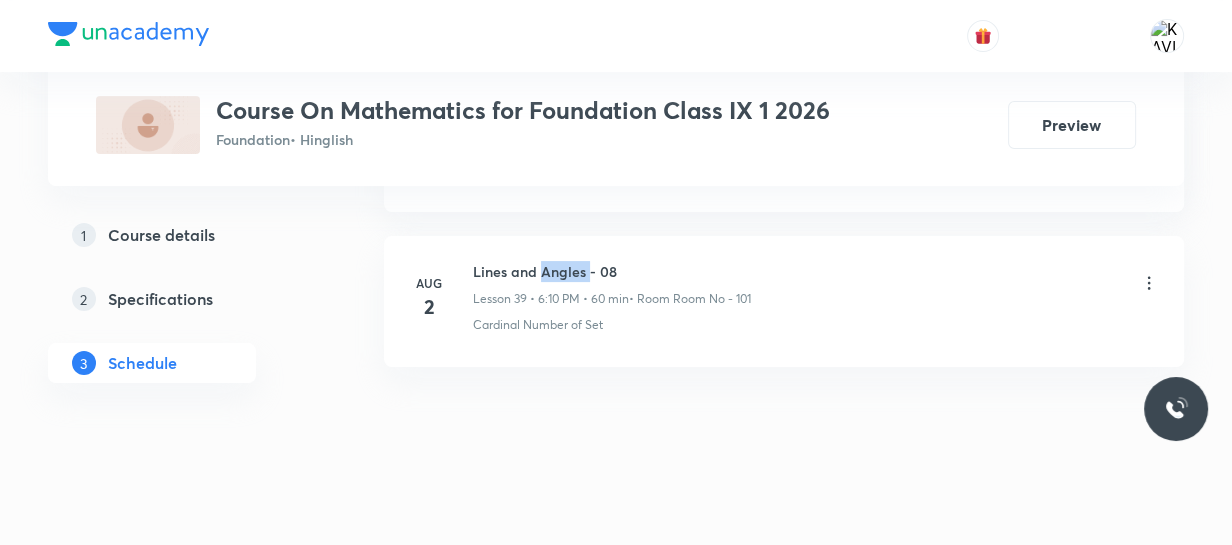 click on "Lines and Angles - 08" at bounding box center [612, 271] 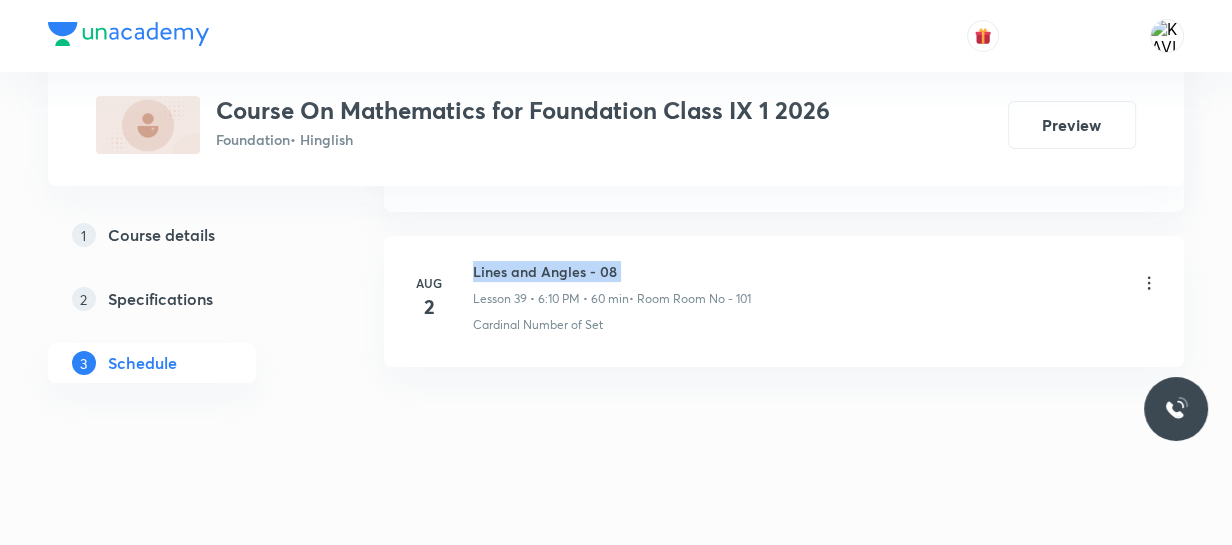 click on "Lines and Angles - 08" at bounding box center (612, 271) 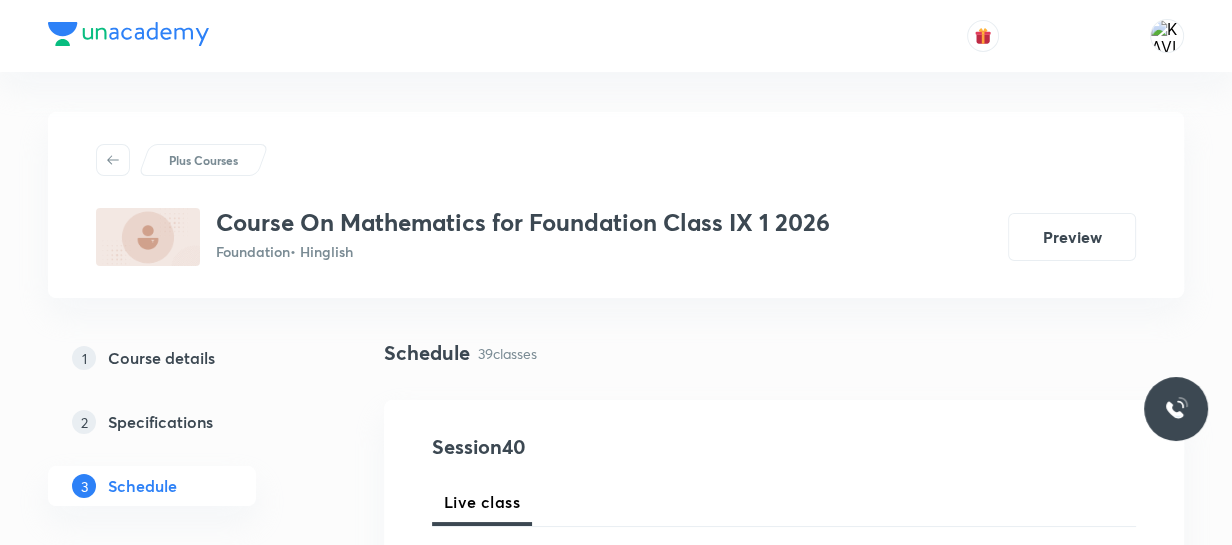 scroll, scrollTop: 210, scrollLeft: 0, axis: vertical 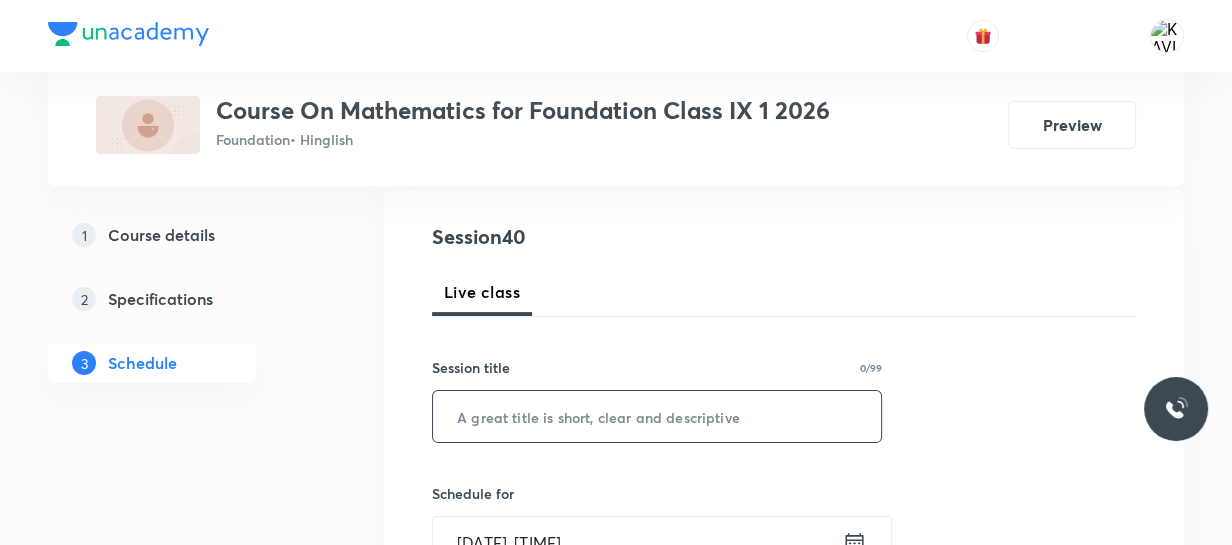 click at bounding box center (657, 416) 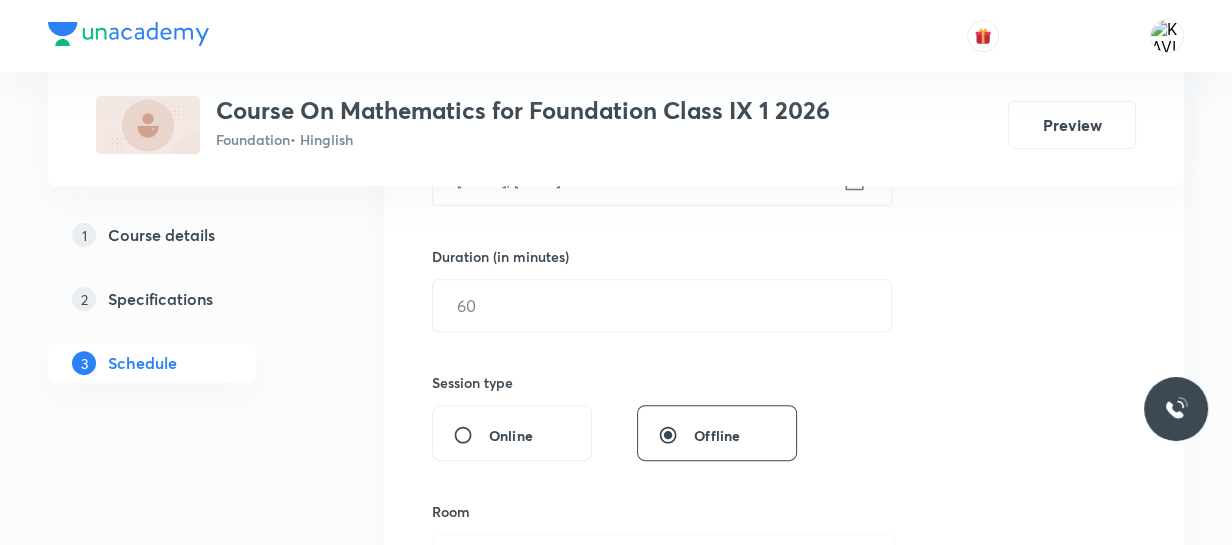 scroll, scrollTop: 482, scrollLeft: 0, axis: vertical 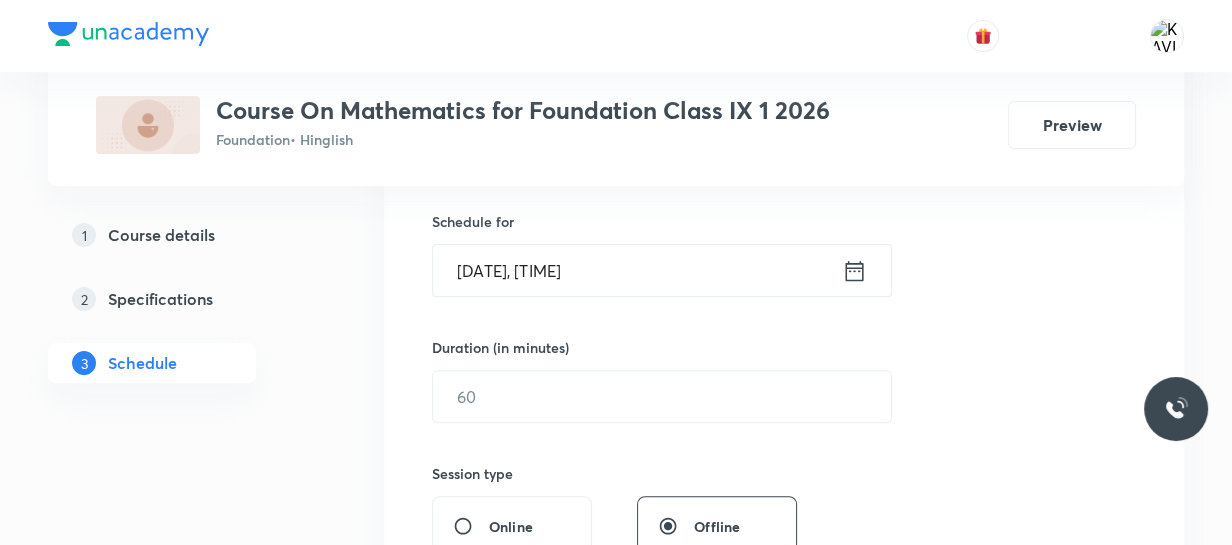 type on "Lines and Angles - 09" 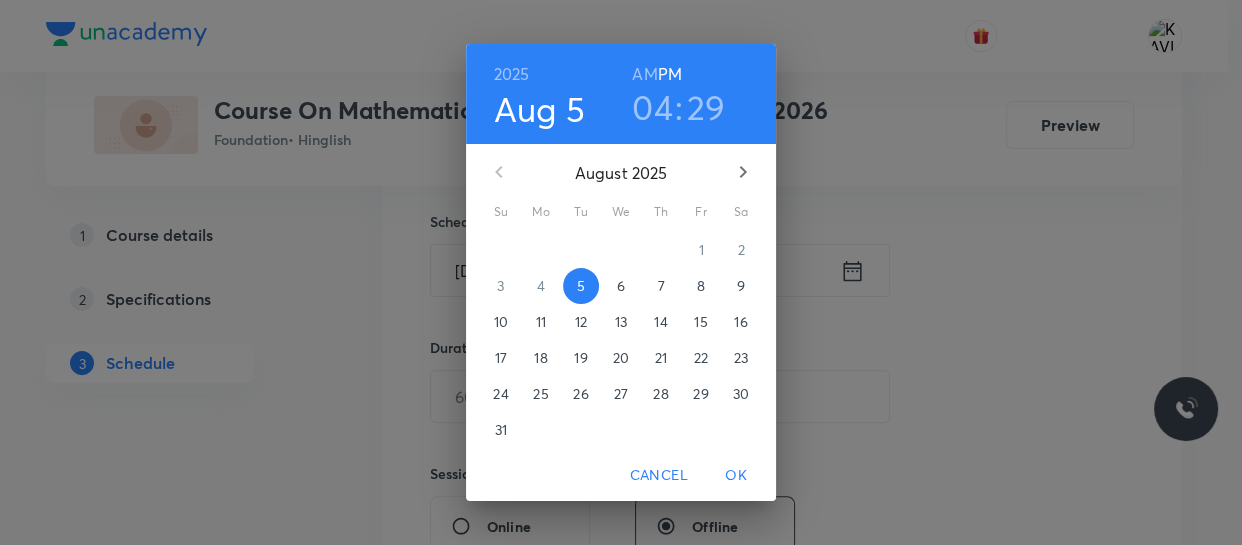 click on "04" at bounding box center [652, 107] 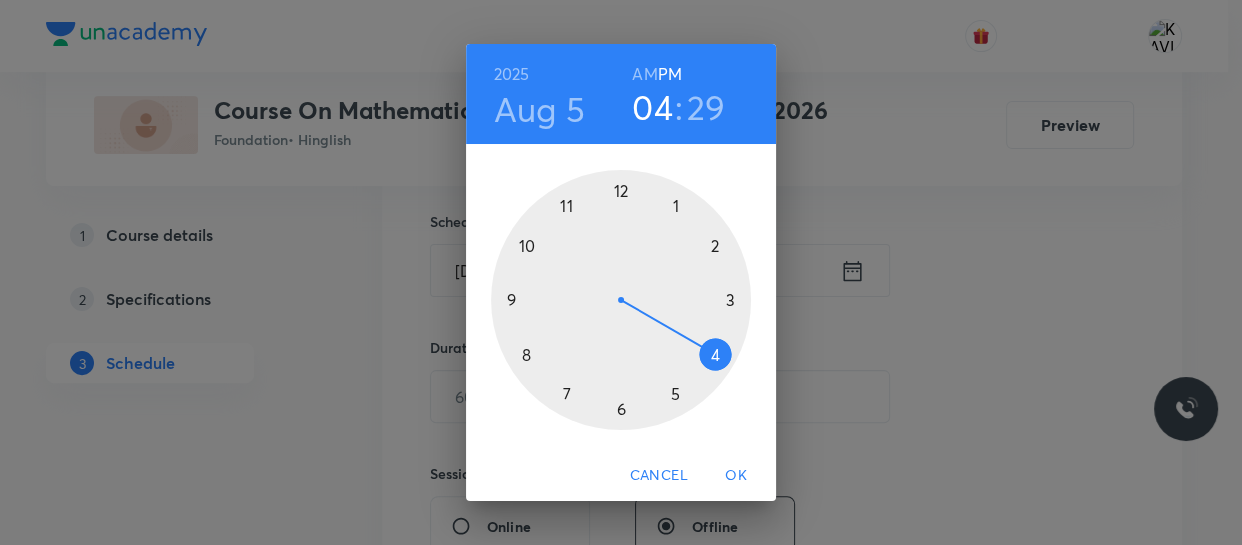 drag, startPoint x: 672, startPoint y: 398, endPoint x: 651, endPoint y: 330, distance: 71.168816 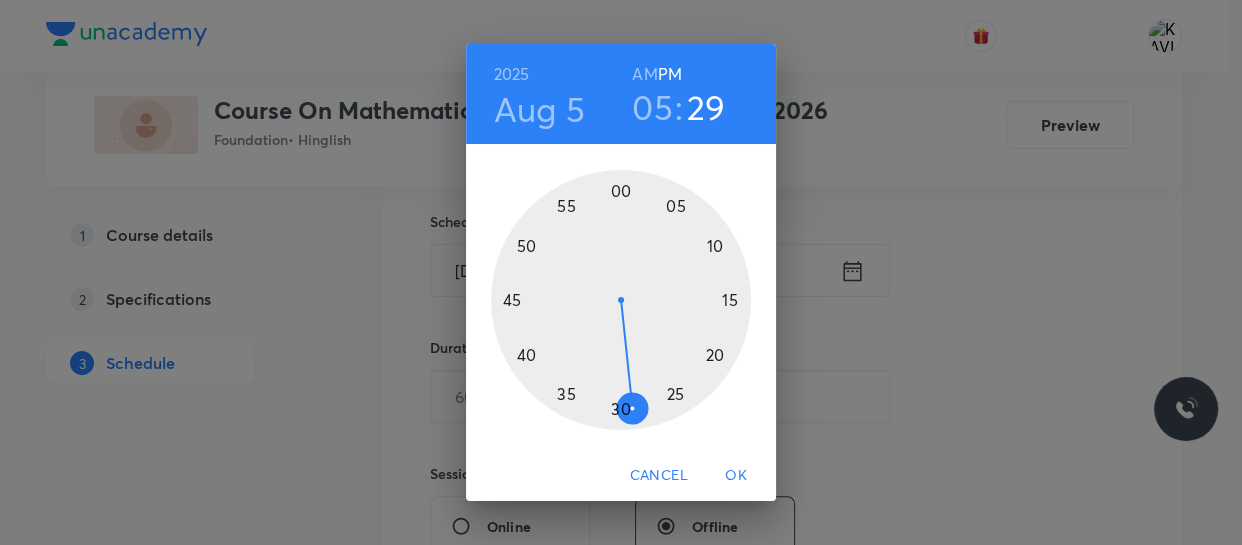 click at bounding box center [621, 300] 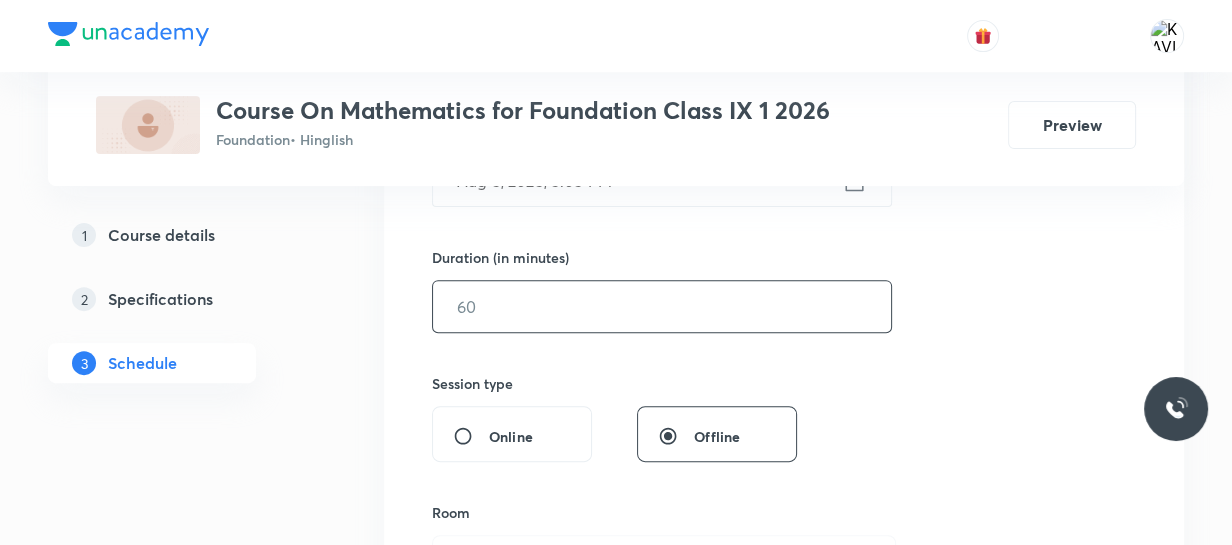 scroll, scrollTop: 573, scrollLeft: 0, axis: vertical 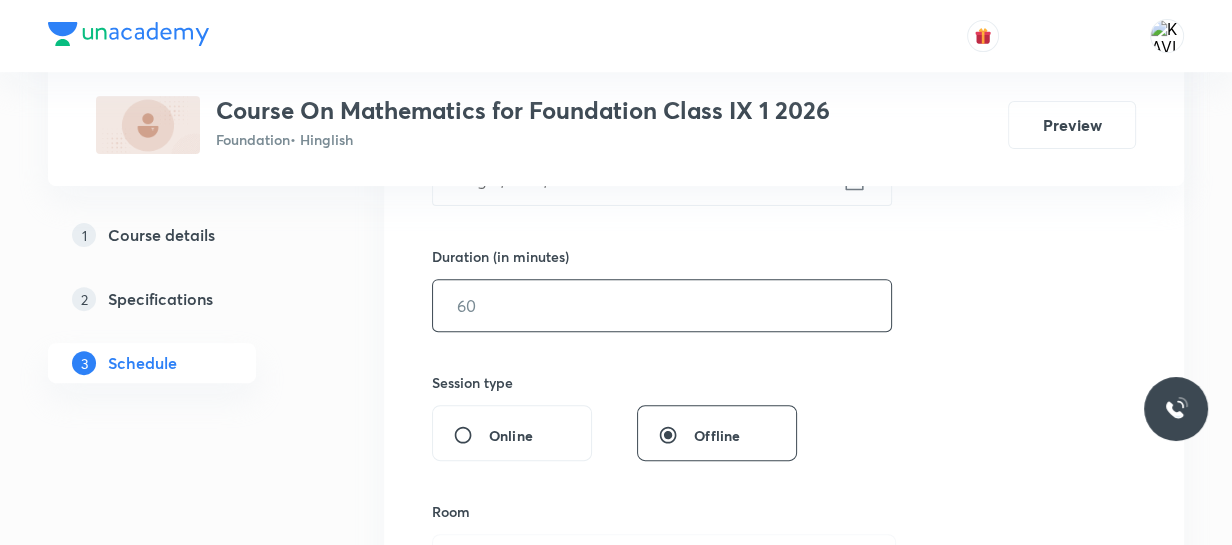 click at bounding box center [662, 305] 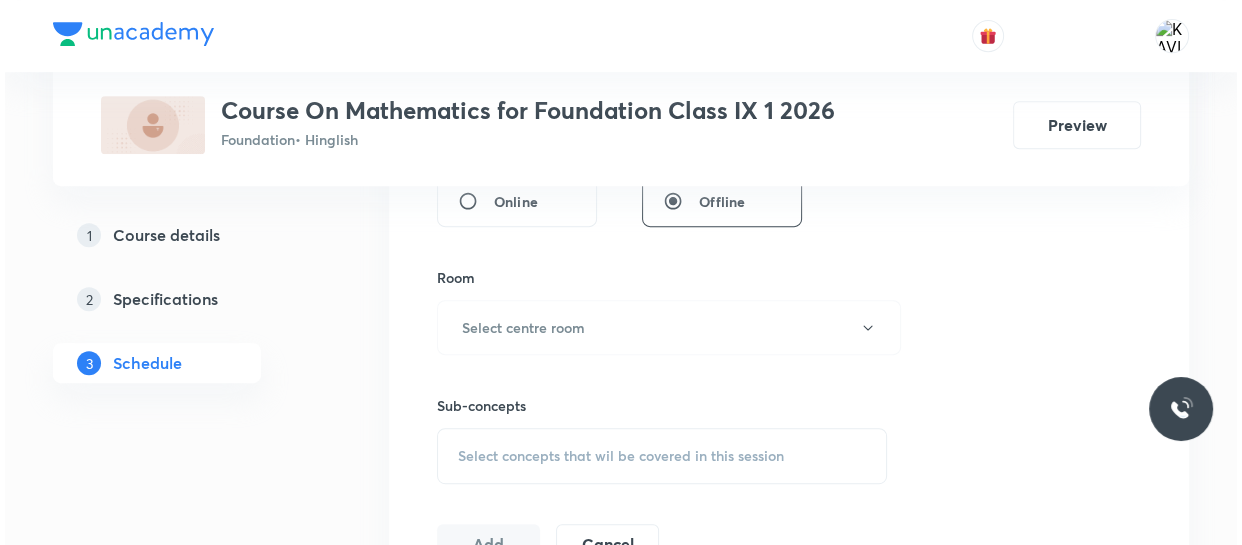 scroll, scrollTop: 846, scrollLeft: 0, axis: vertical 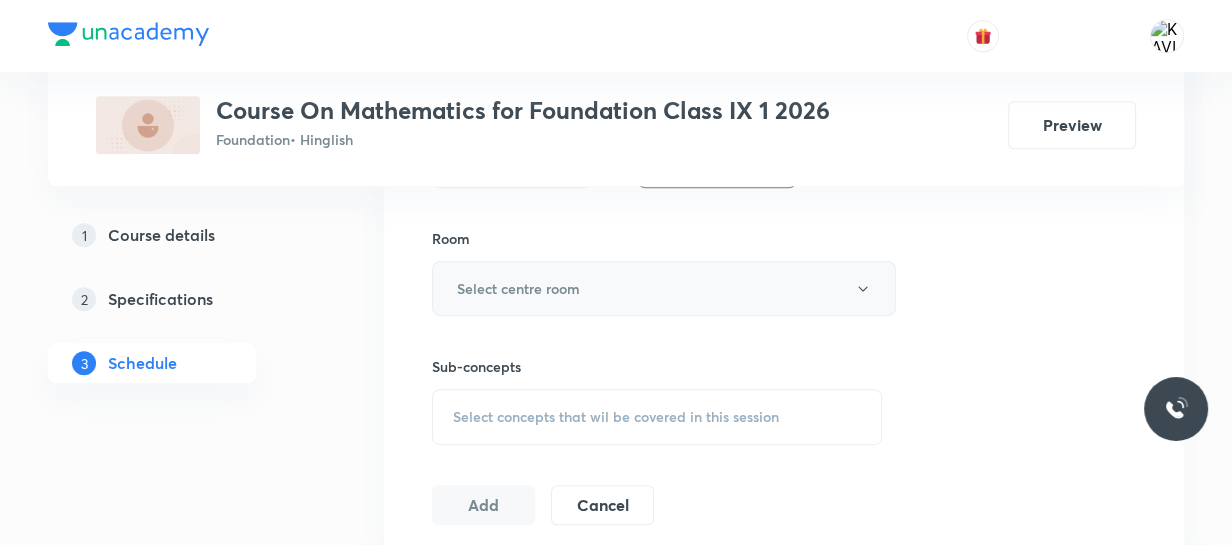 type on "60" 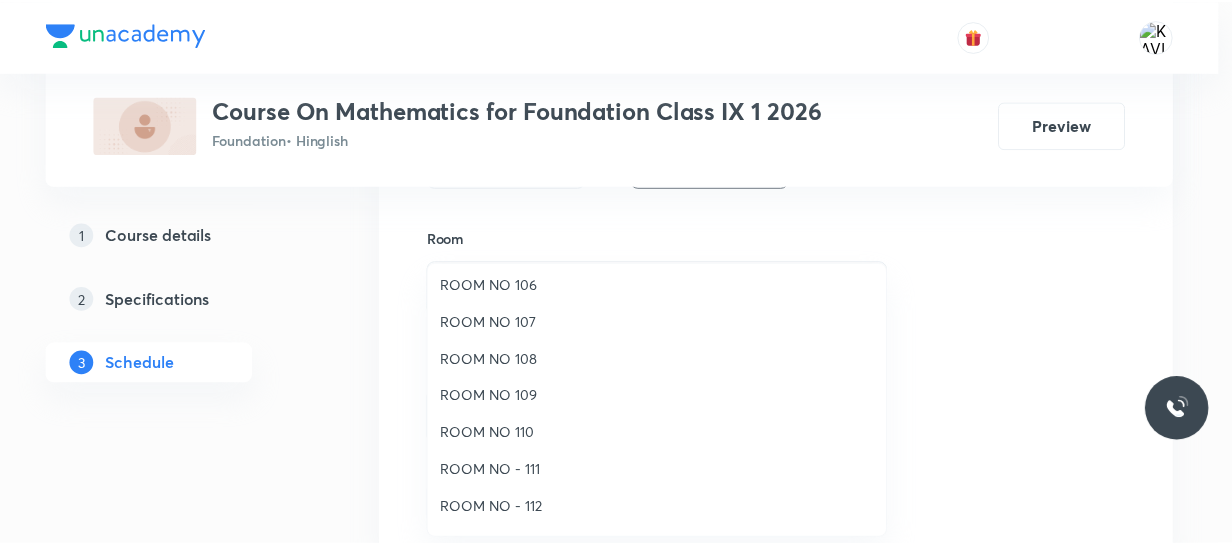 scroll, scrollTop: 222, scrollLeft: 0, axis: vertical 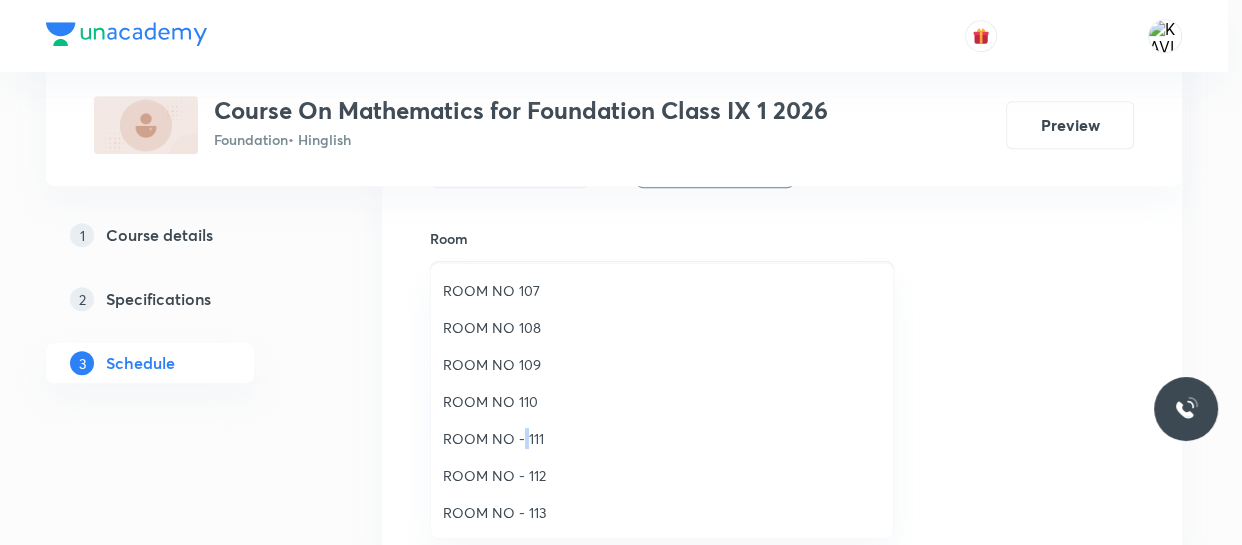 click on "ROOM NO - 111" at bounding box center [662, 438] 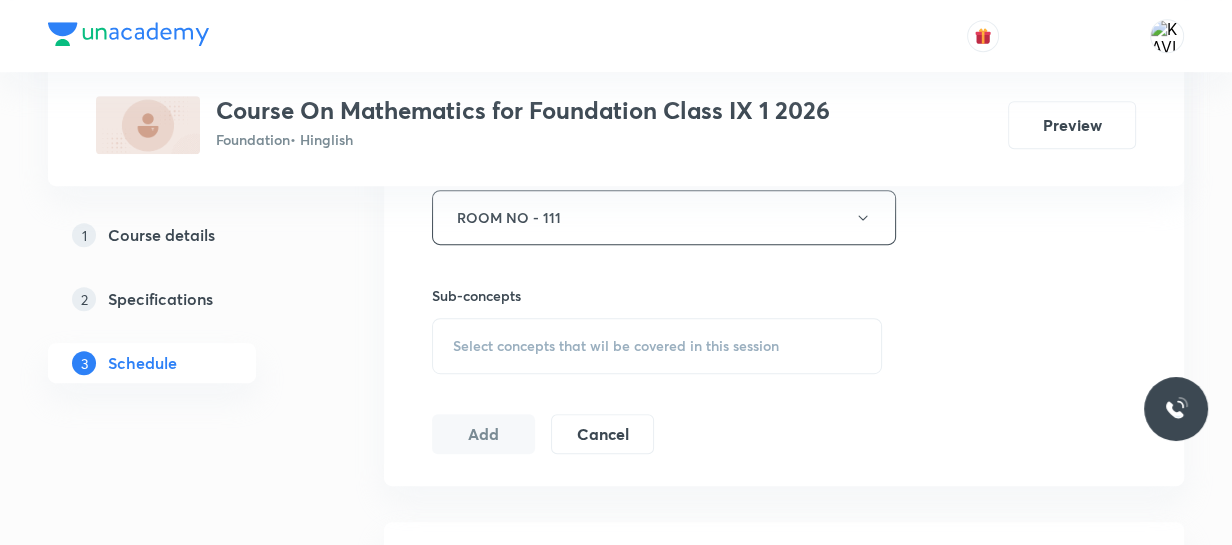 scroll, scrollTop: 937, scrollLeft: 0, axis: vertical 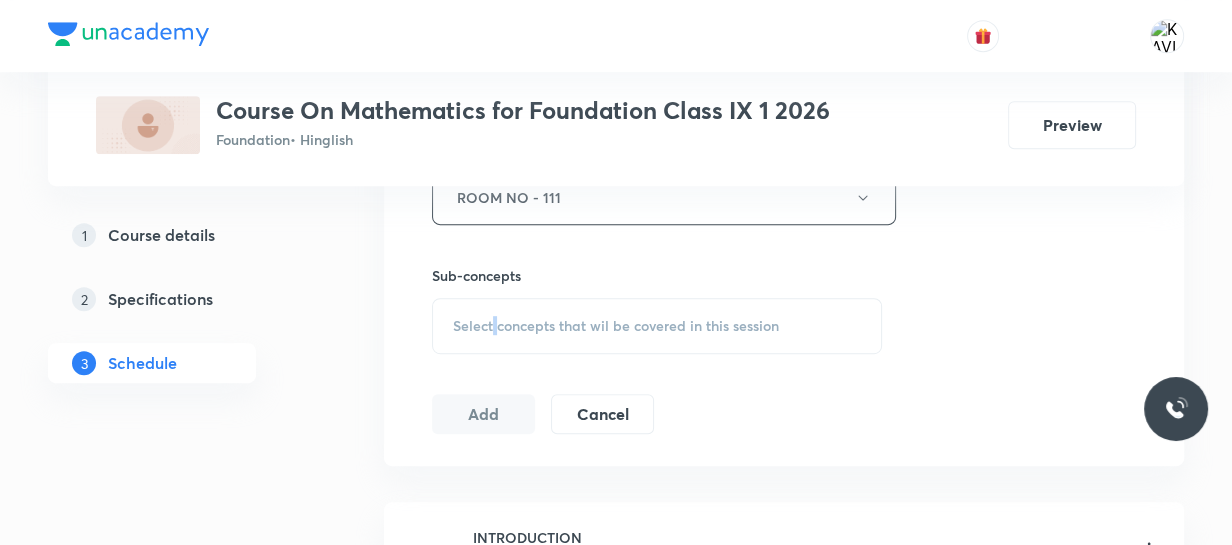 click on "Select concepts that wil be covered in this session" at bounding box center (657, 326) 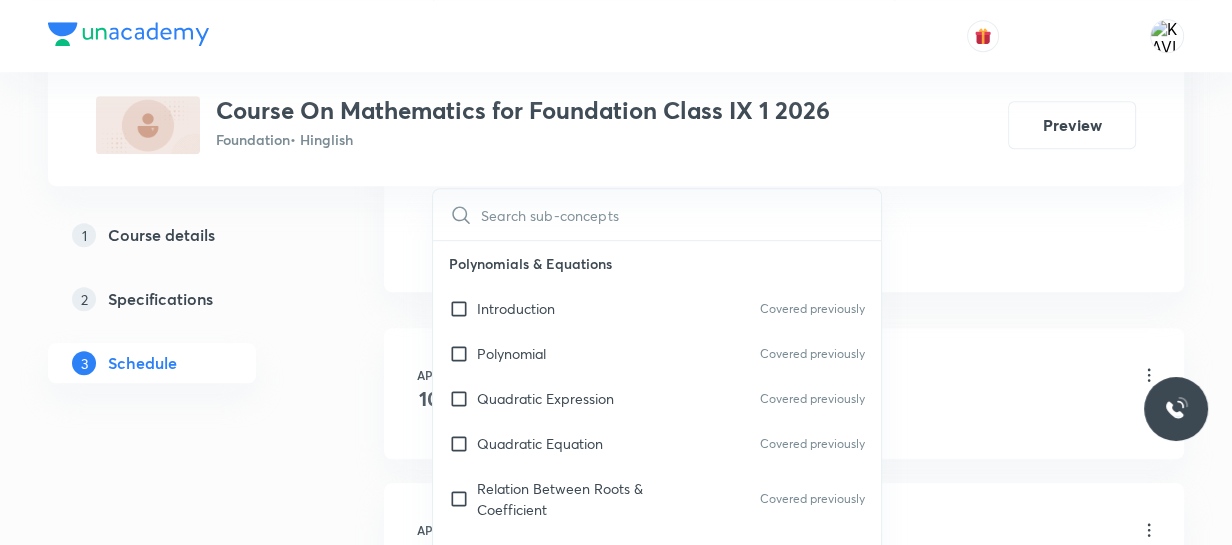 scroll, scrollTop: 1119, scrollLeft: 0, axis: vertical 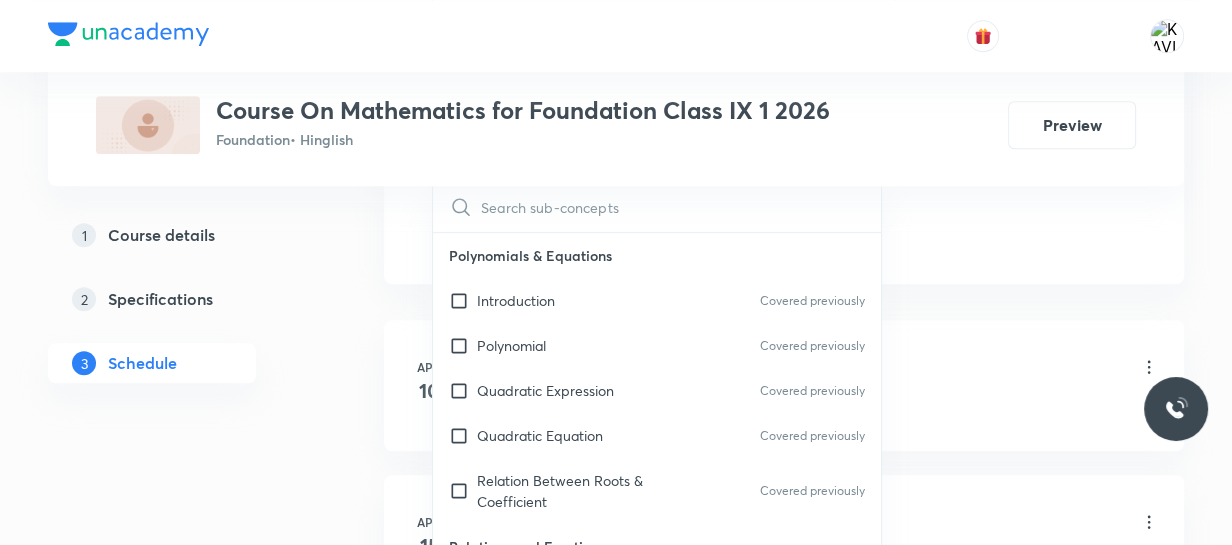 click at bounding box center (681, 206) 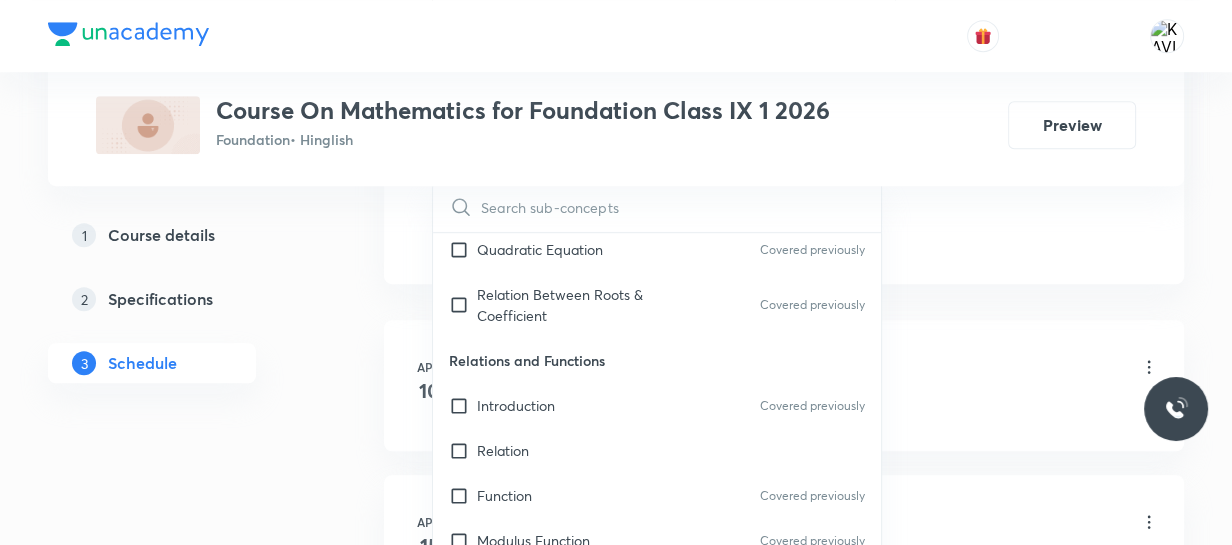 scroll, scrollTop: 545, scrollLeft: 0, axis: vertical 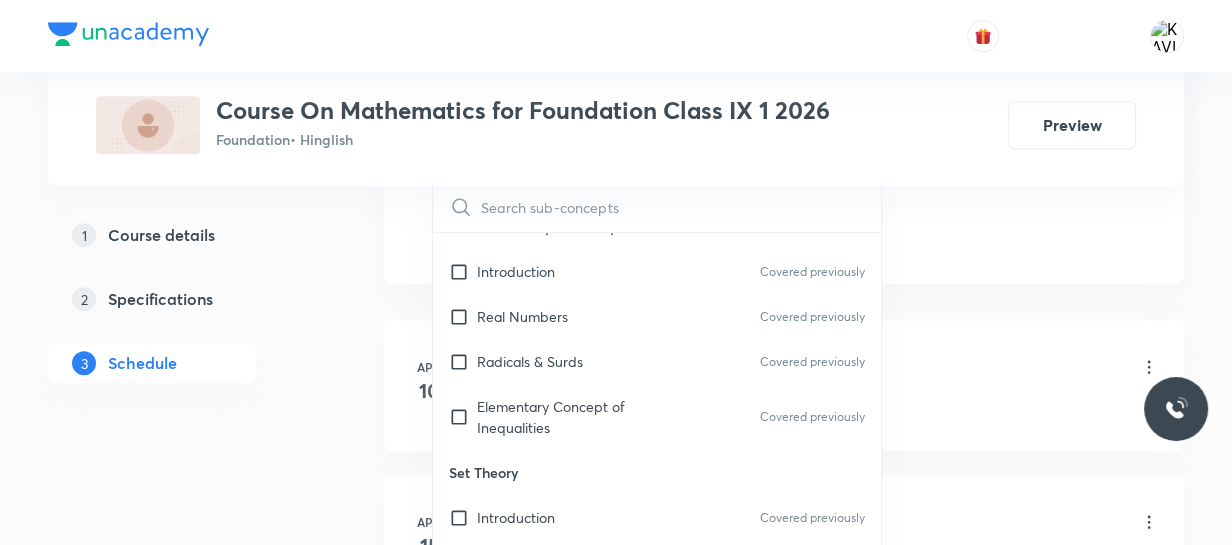 click on "Set Theory" at bounding box center [657, 472] 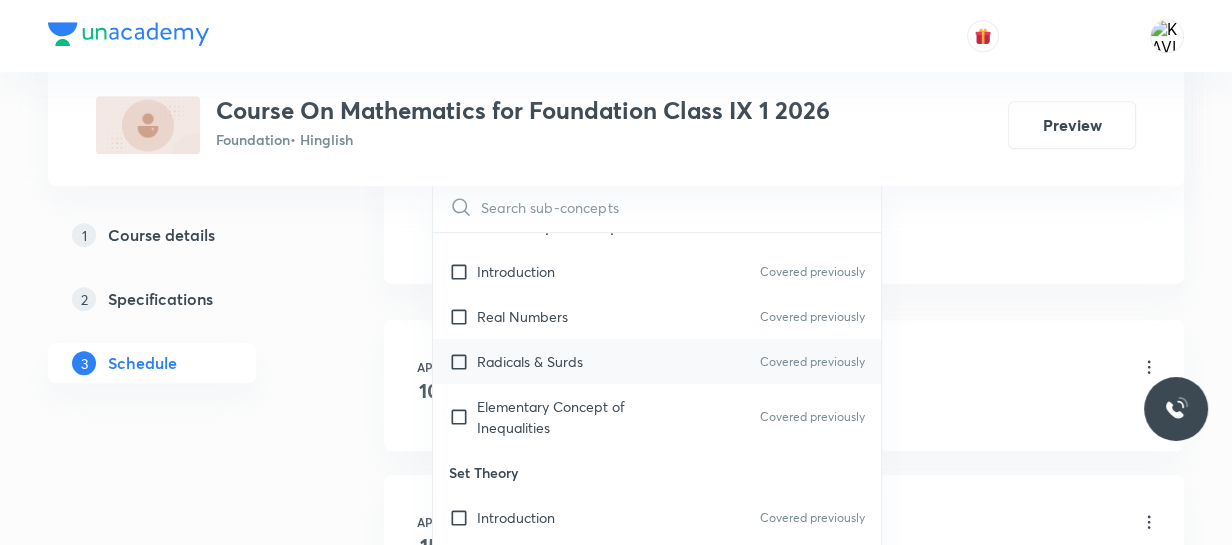 drag, startPoint x: 700, startPoint y: 377, endPoint x: 768, endPoint y: 369, distance: 68.46897 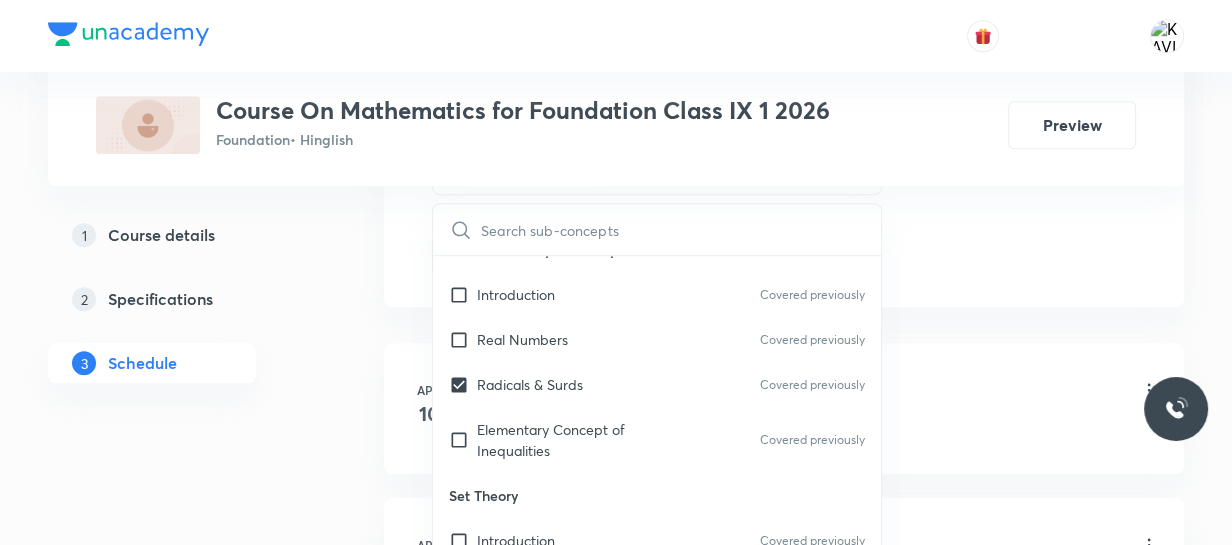 click on "Session  40 Live class Session title 21/99 Lines and Angles - 09 ​ Schedule for Aug 5, 2025, 5:05 PM ​ Duration (in minutes) 60 ​   Session type Online Offline Room ROOM NO - 111 Sub-concepts Radicals & Surds CLEAR ​ Polynomials & Equations Introduction Covered previously Polynomial Covered previously Quadratic Expression Covered previously Quadratic Equation Covered previously Relation Between Roots & Coefficient Covered previously Relations and Functions Introduction Covered previously Relation Function Covered previously Modulus Function Covered previously Number Theory and Inequalities Introduction Covered previously Real Numbers Covered previously Radicals & Surds Covered previously Elementary Concept of Inequalities Covered previously Set Theory Introduction Covered previously Representation Types Subset Covered previously Operation on Sets Venn Diagram Covered previously Complement of a Set Covered previously Intervals as Subset of Real Numbers Covered previously Cardinal Number of Set Sequence" at bounding box center (784, -206) 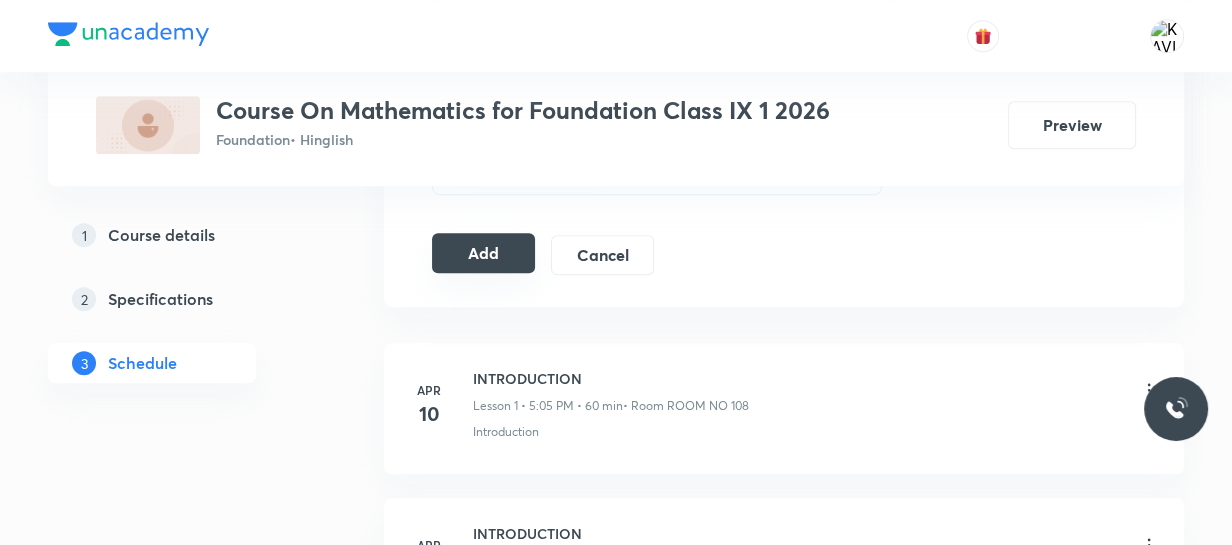 click on "Add" at bounding box center [483, 253] 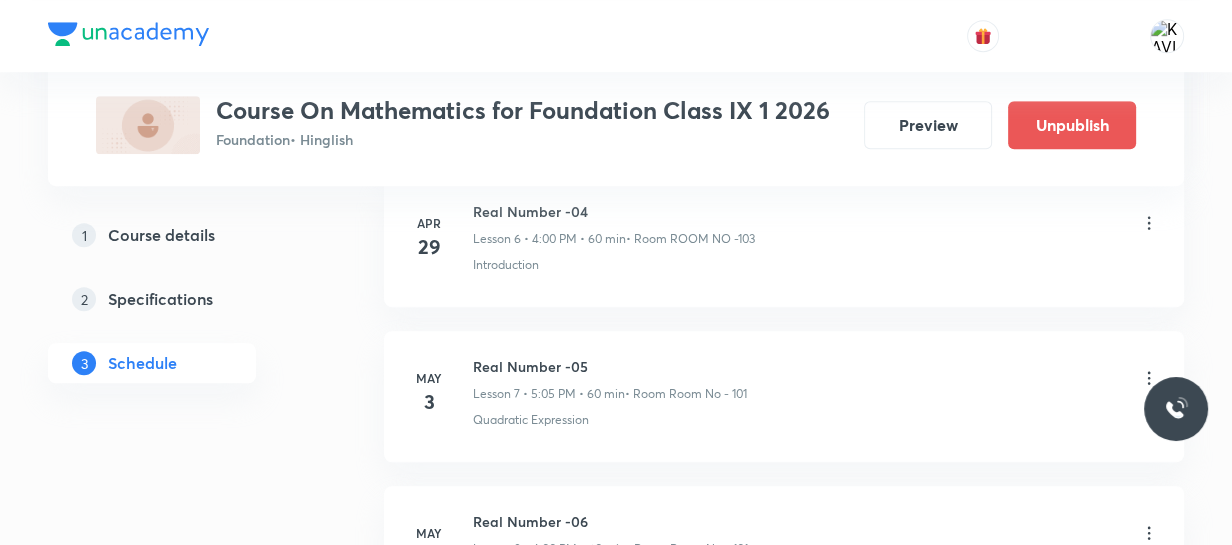 scroll, scrollTop: 6330, scrollLeft: 0, axis: vertical 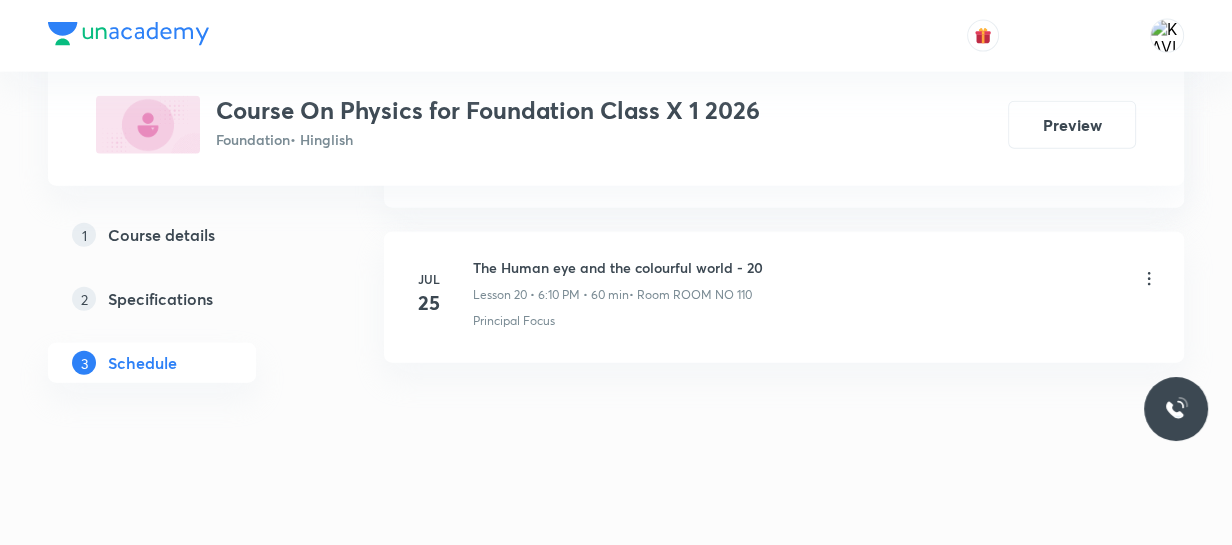 click on "The Human eye and the colourful world - 20" at bounding box center [618, 267] 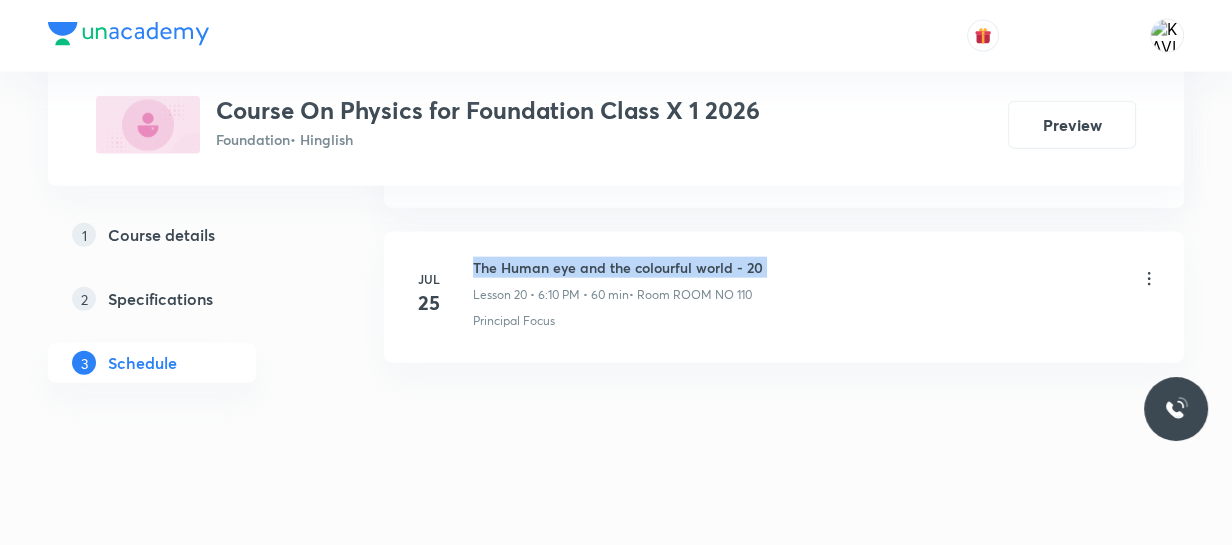click on "The Human eye and the colourful world - 20" at bounding box center (618, 267) 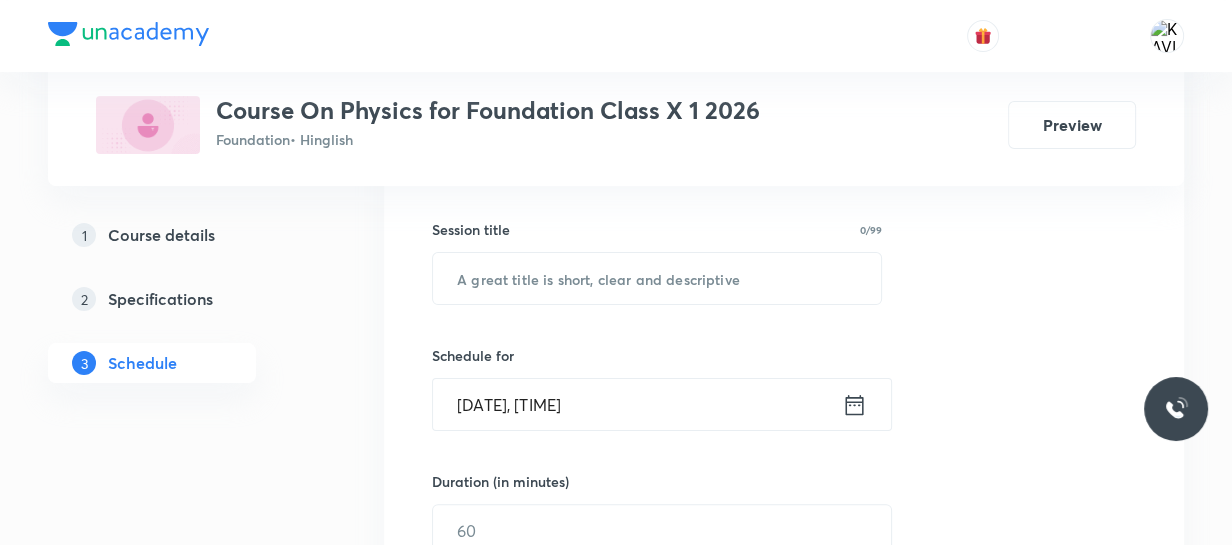 scroll, scrollTop: 363, scrollLeft: 0, axis: vertical 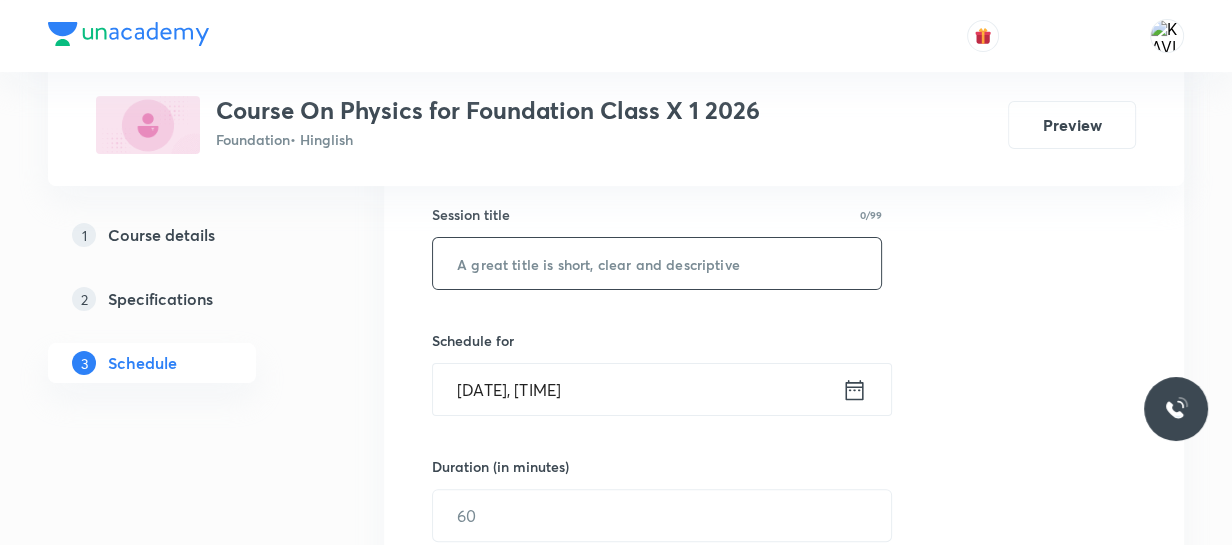 click at bounding box center (657, 263) 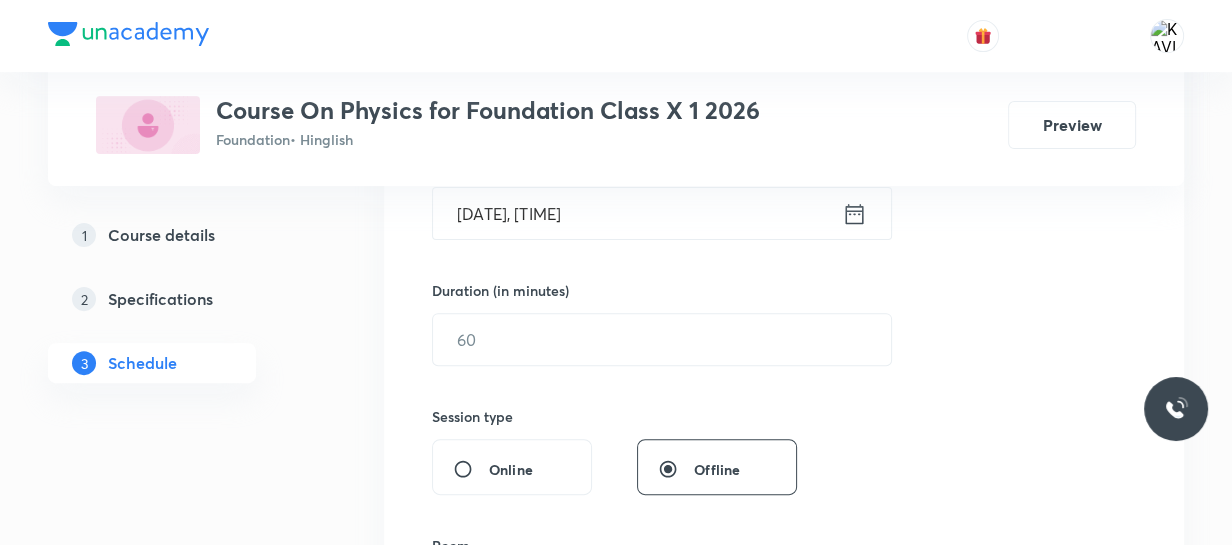 scroll, scrollTop: 545, scrollLeft: 0, axis: vertical 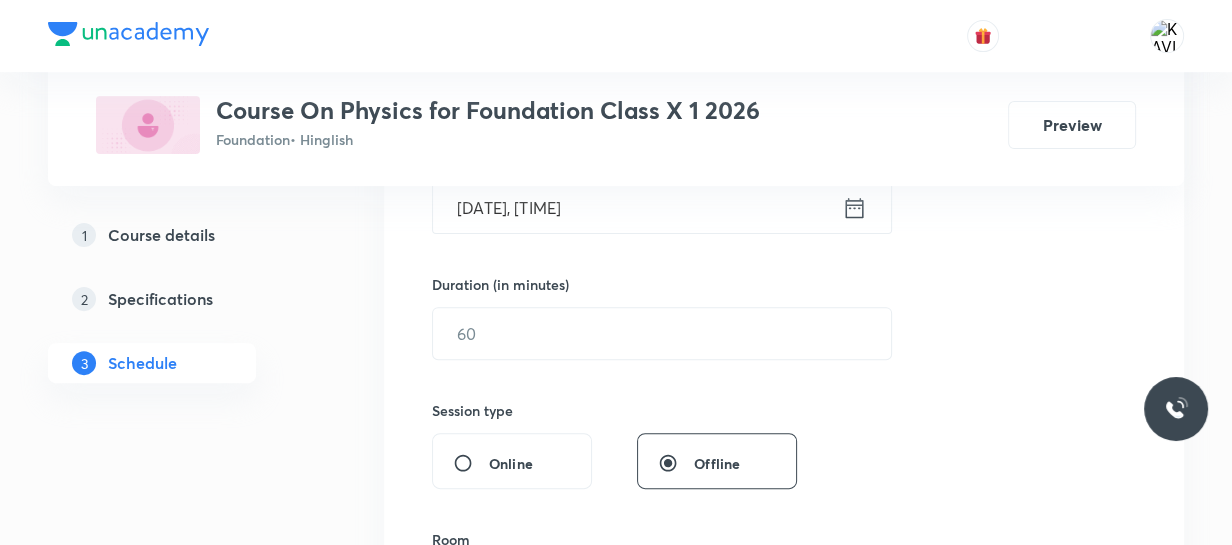 type on "The Human eye and the colourful world - 21" 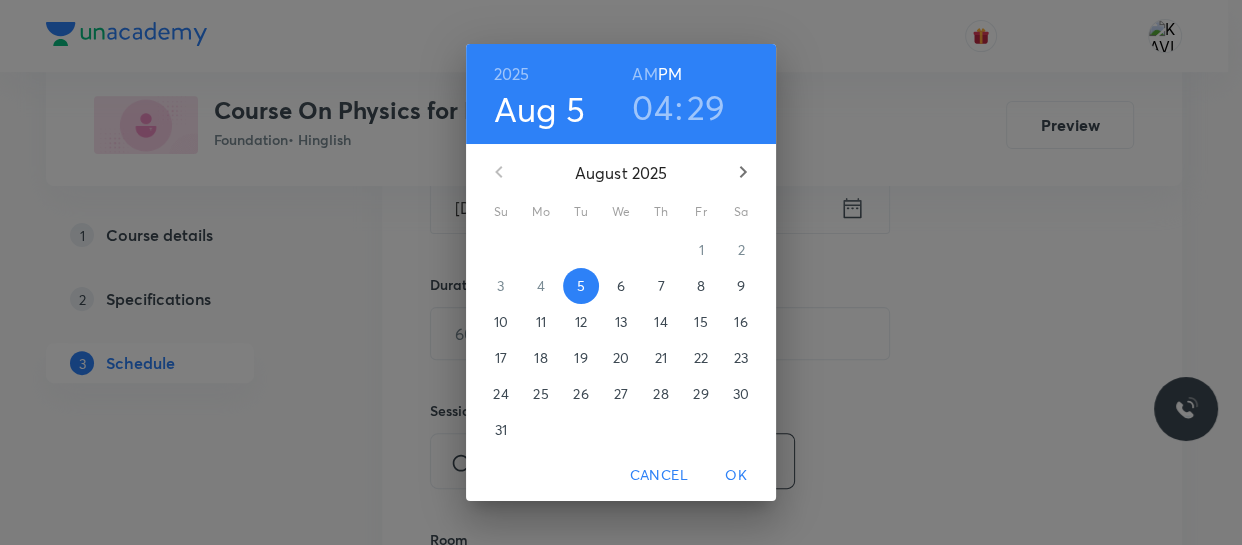 click on "04" at bounding box center (652, 107) 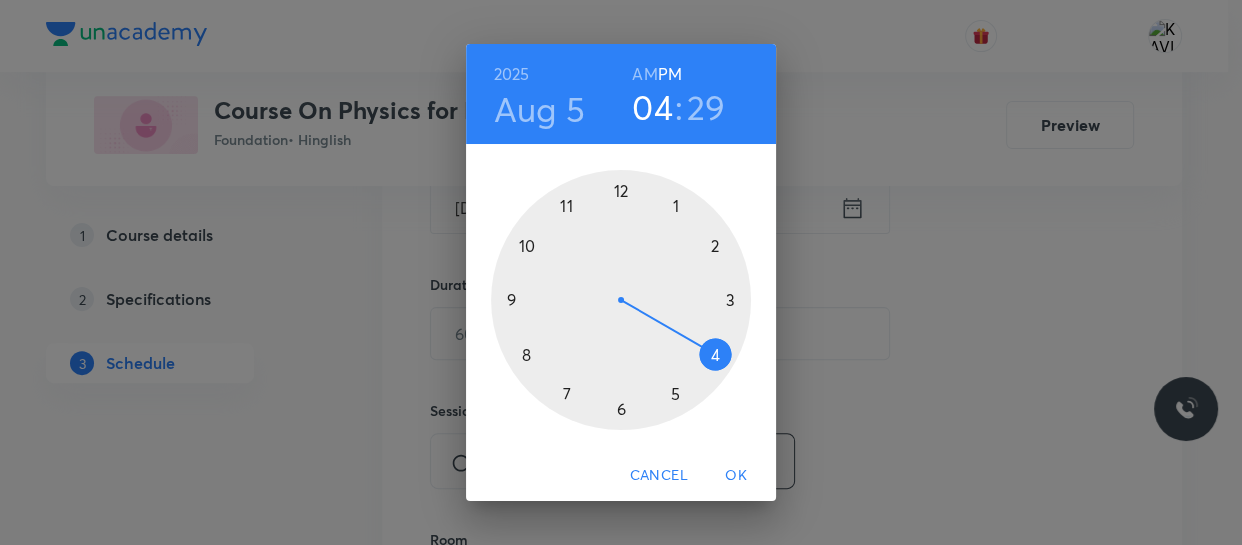 click at bounding box center (621, 300) 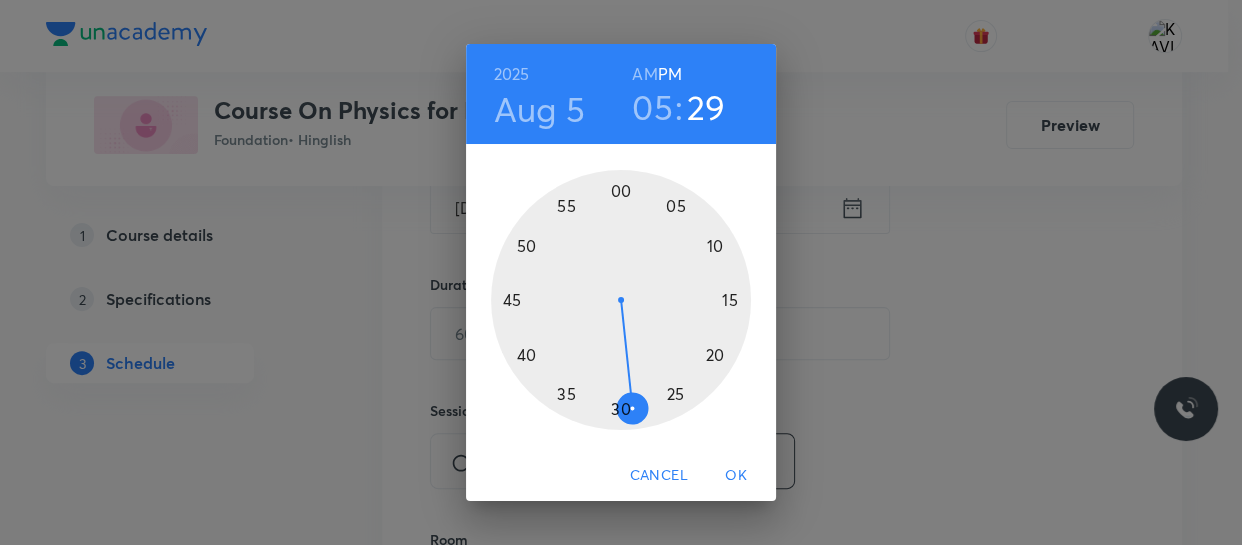 drag, startPoint x: 674, startPoint y: 206, endPoint x: 696, endPoint y: 220, distance: 26.076809 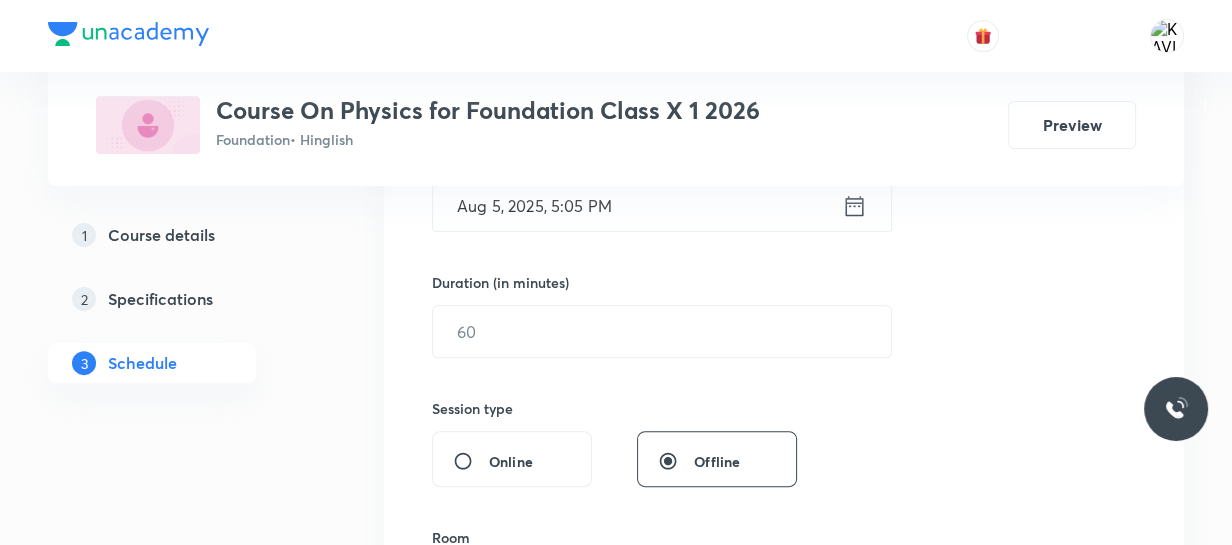 scroll, scrollTop: 545, scrollLeft: 0, axis: vertical 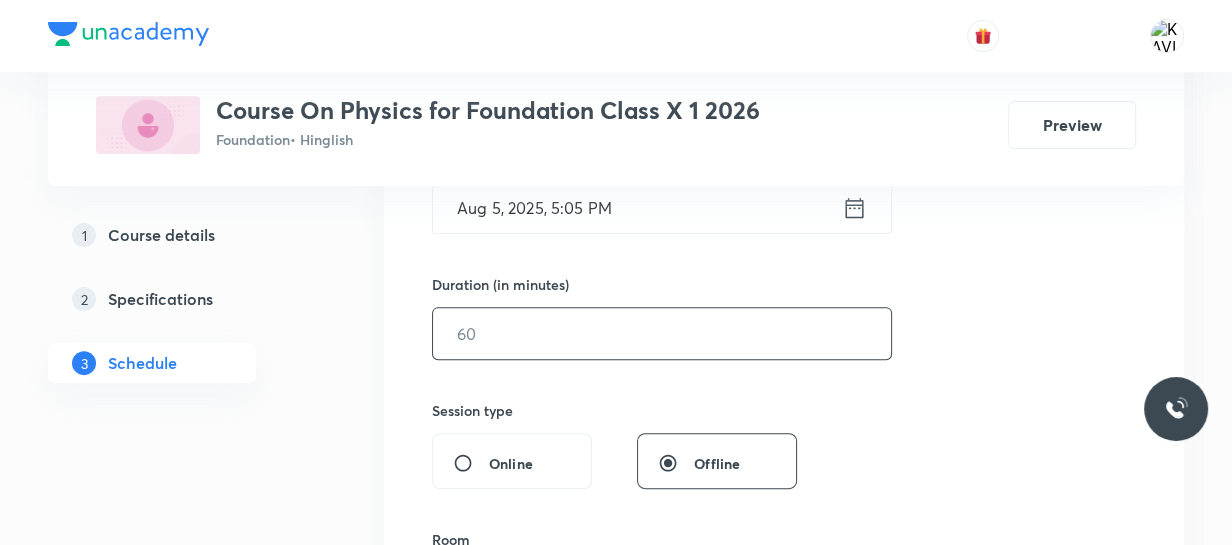 click at bounding box center [662, 333] 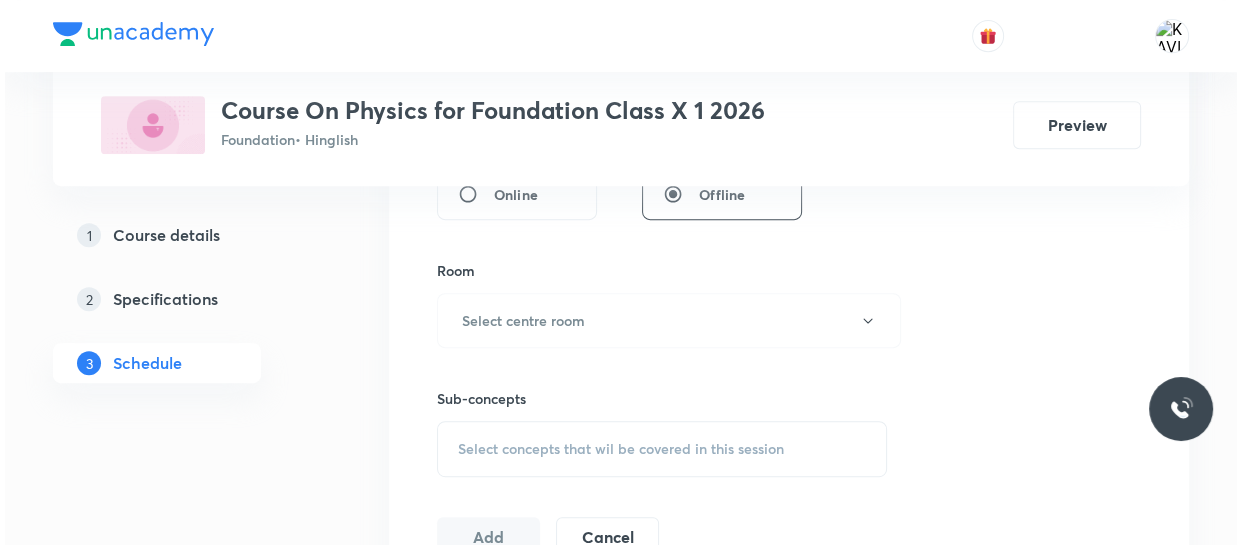scroll, scrollTop: 818, scrollLeft: 0, axis: vertical 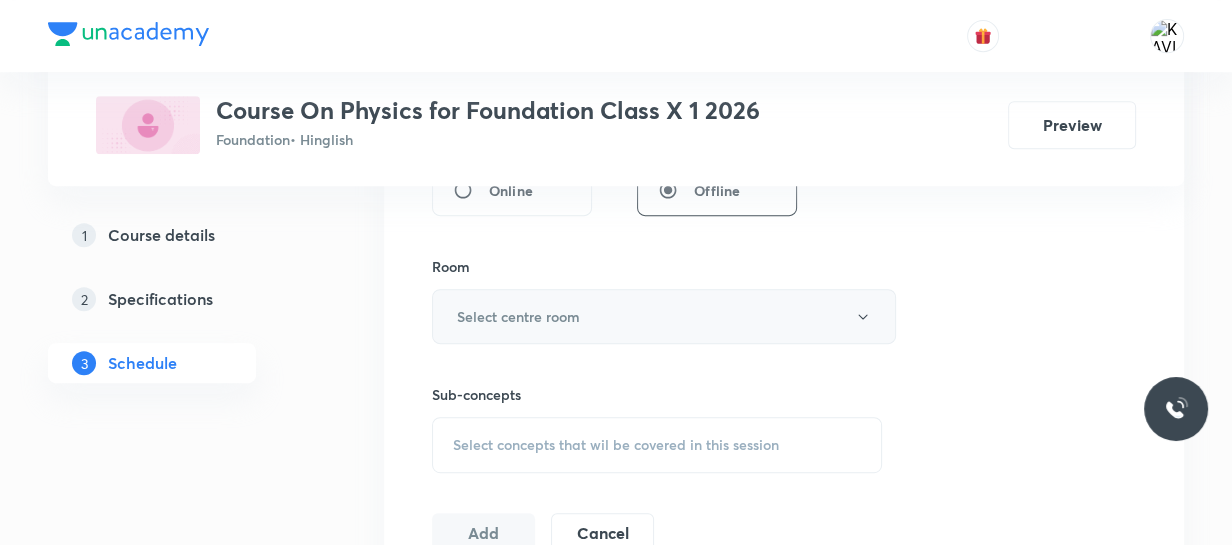 type on "60" 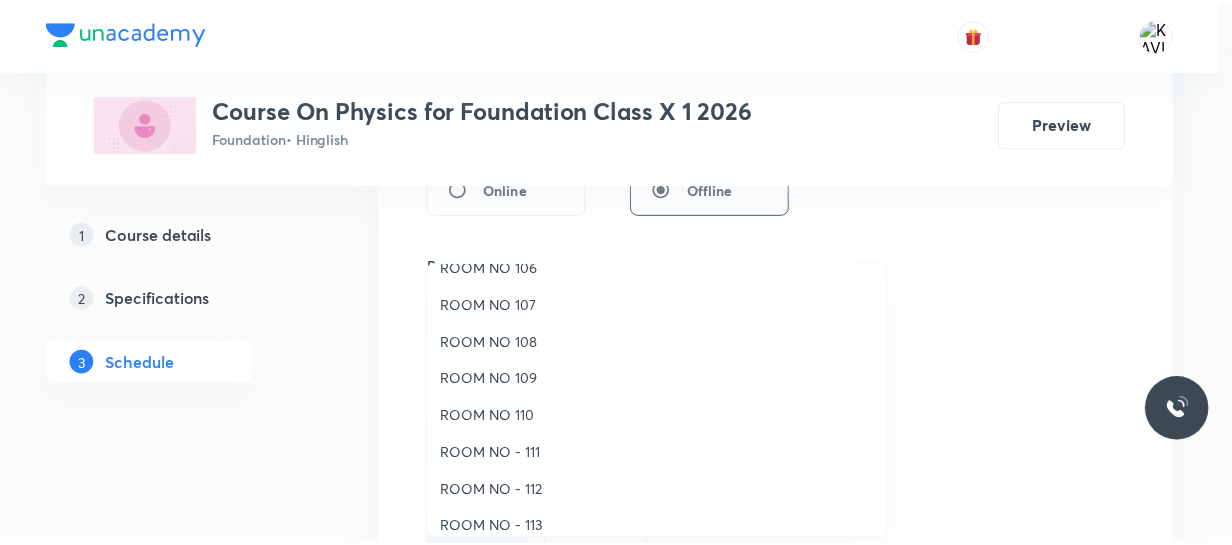 scroll, scrollTop: 222, scrollLeft: 0, axis: vertical 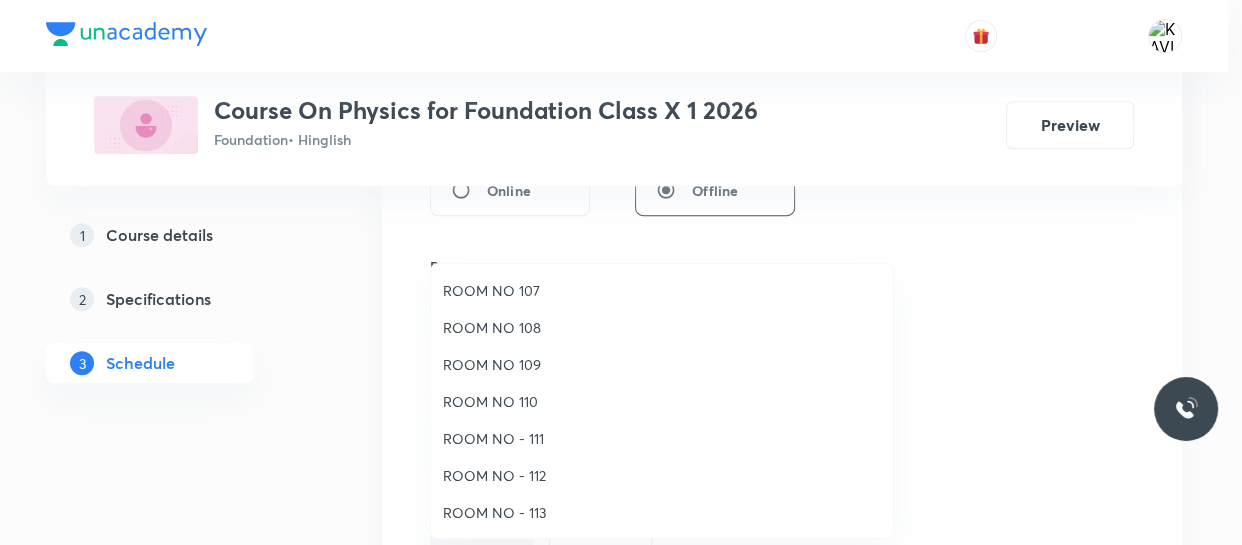 click on "ROOM NO 110" at bounding box center (662, 401) 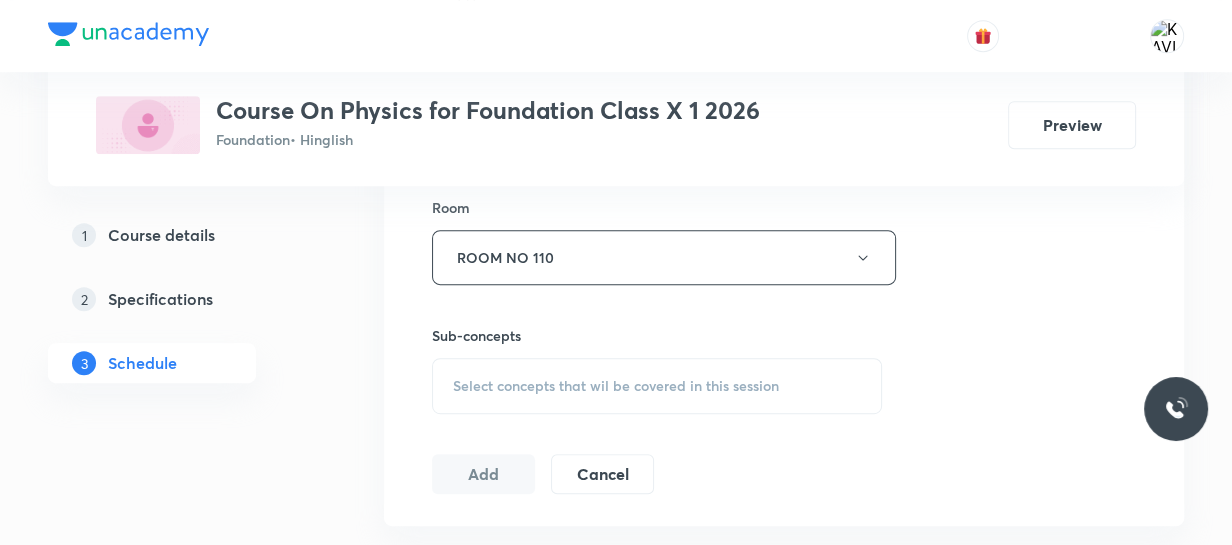 scroll, scrollTop: 909, scrollLeft: 0, axis: vertical 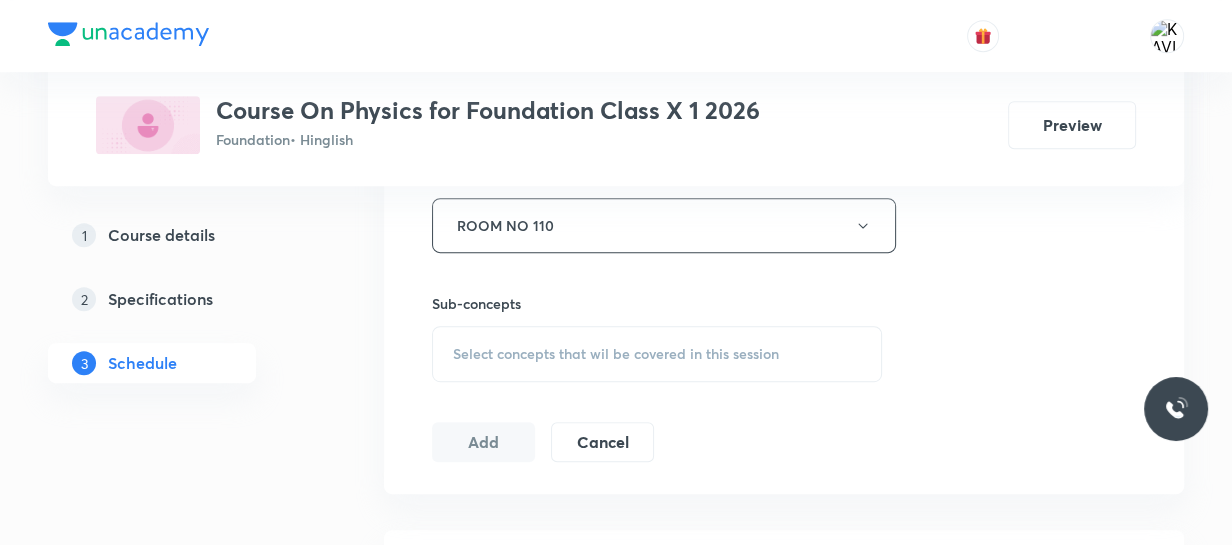 click on "Select concepts that wil be covered in this session" at bounding box center (616, 354) 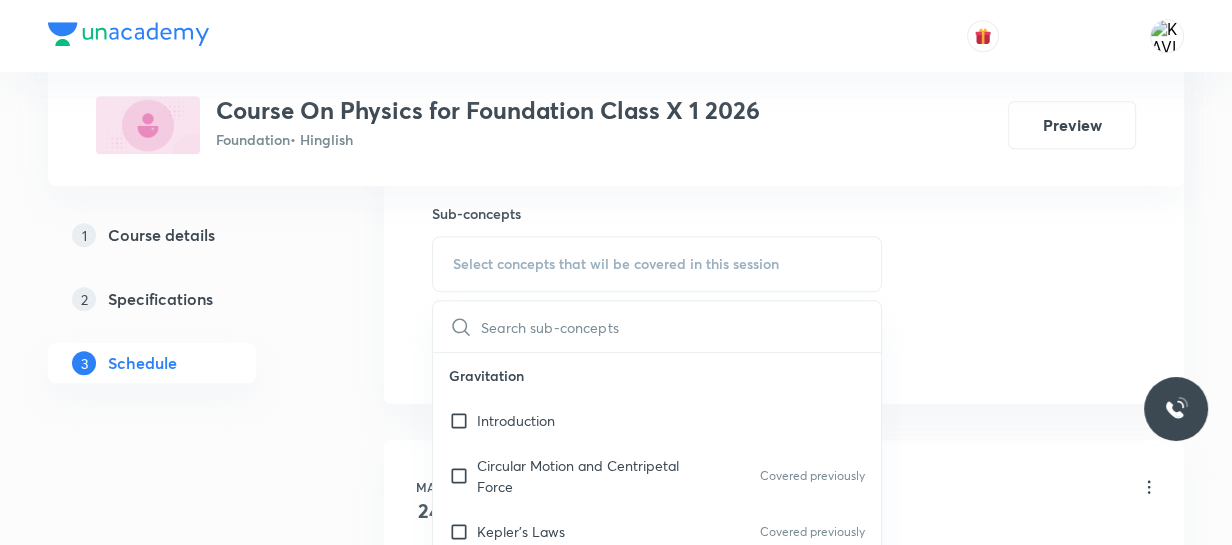 scroll, scrollTop: 1090, scrollLeft: 0, axis: vertical 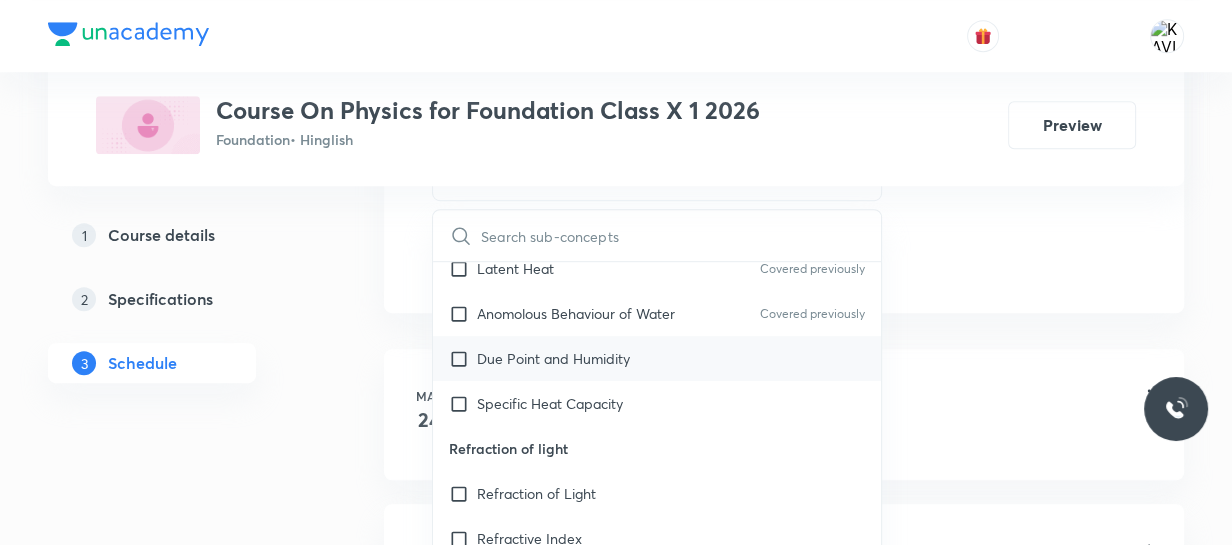 click on "Specific Heat Capacity" at bounding box center [657, 403] 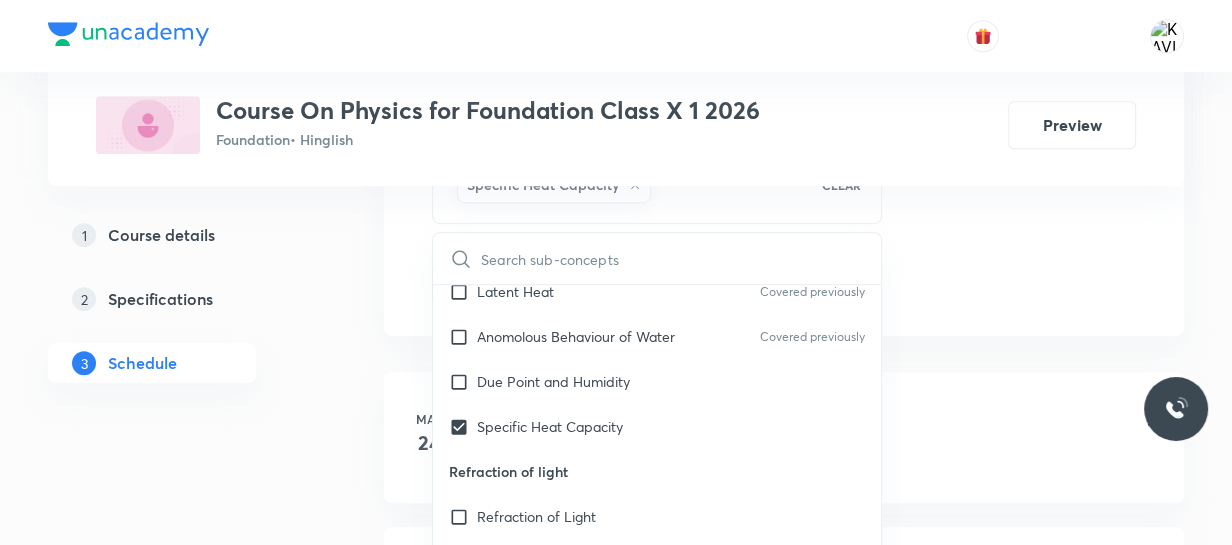 click on "Session  21 Live class Session title 42/99 The Human eye and the colourful world - 21 ​ Schedule for Aug 5, 2025, 5:05 PM ​ Duration (in minutes) 60 ​   Session type Online Offline Room ROOM NO 110 Sub-concepts Specific Heat Capacity CLEAR ​ Gravitation Introduction Circular Motion and Centripetal Force Covered previously Kepler’s Laws Covered previously Newton’s Universal Law of Gravitation Acceleration Due to the Gravitational Force of the Earth Free Fall Covered previously Escape Velocity Covered previously Effects of Electric Current Heating Effect of Electric Current Covered previously Magnetic Effect of Electric Current Right Hand Thumb Rule Covered previously Magnetic Field Due to a Current in a Solenoid Covered previously Fleming’s Left Hand Rule Covered previously Electric Motor Covered previously Electromagnetic Induction Covered previously Flemings Right Hand Rule Covered previously Alternating Current (AC) and Direct Current (DC) Covered previously Electric Generator Heat Latent Heat" at bounding box center (784, -177) 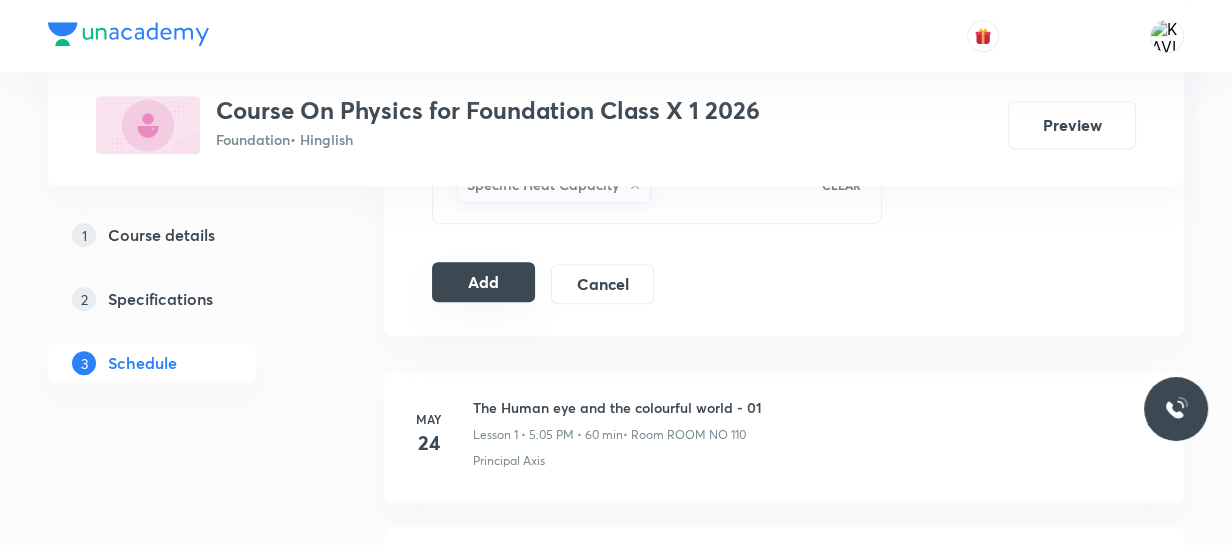 click on "Add" at bounding box center (483, 282) 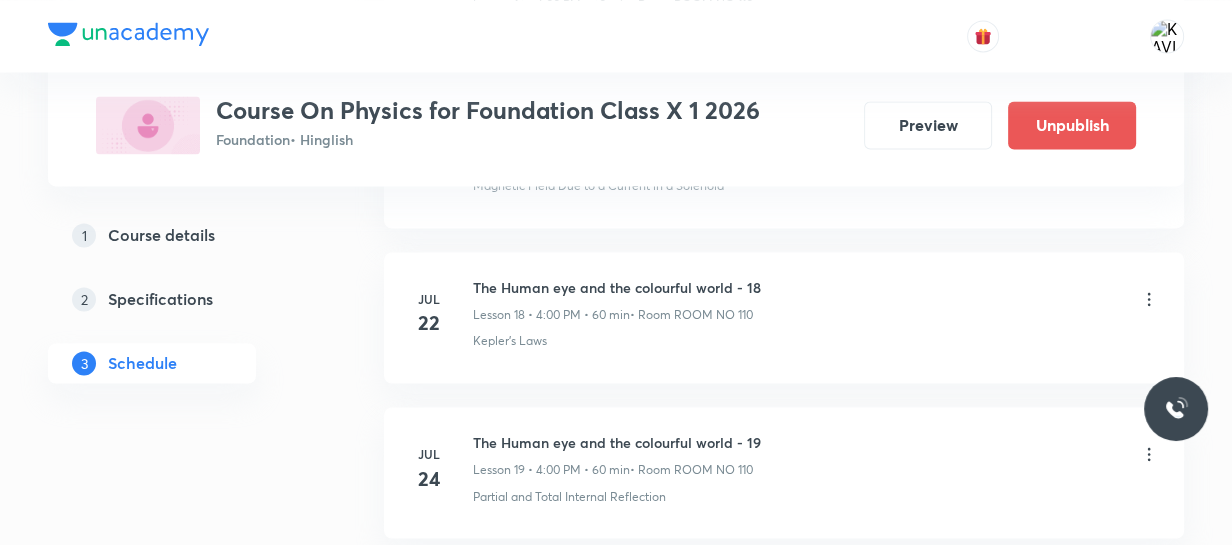scroll, scrollTop: 3390, scrollLeft: 0, axis: vertical 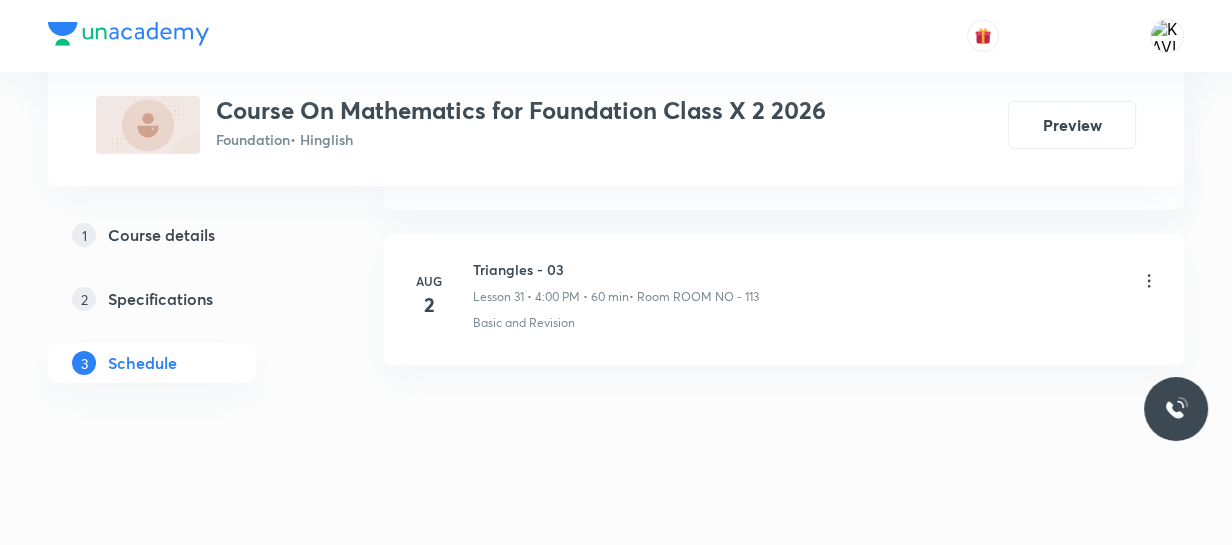 click on "Triangles - 03" at bounding box center (616, 269) 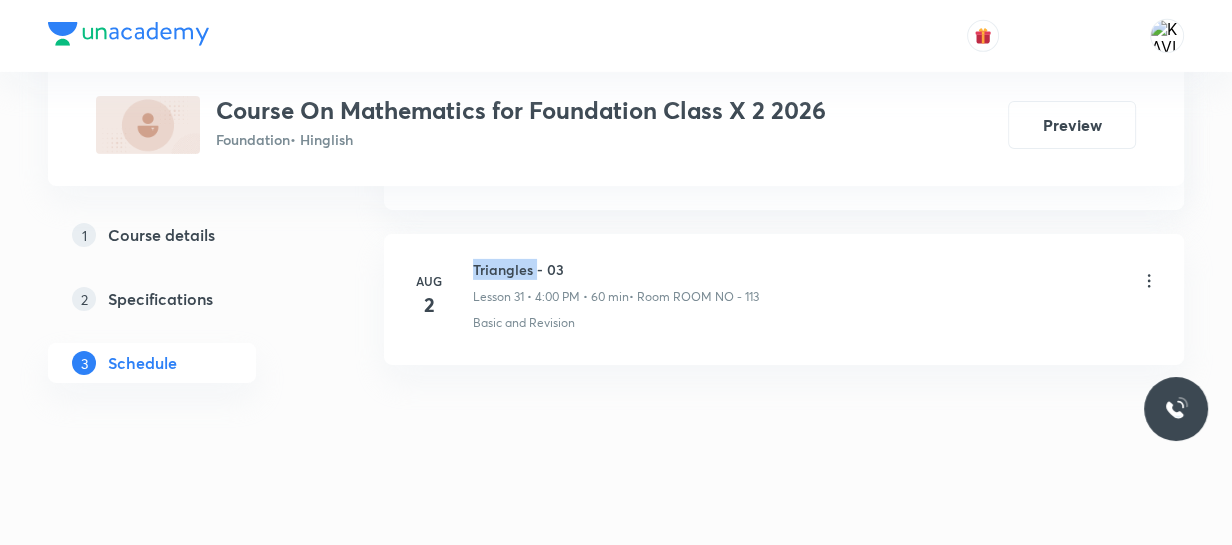 click on "Triangles - 03" at bounding box center [616, 269] 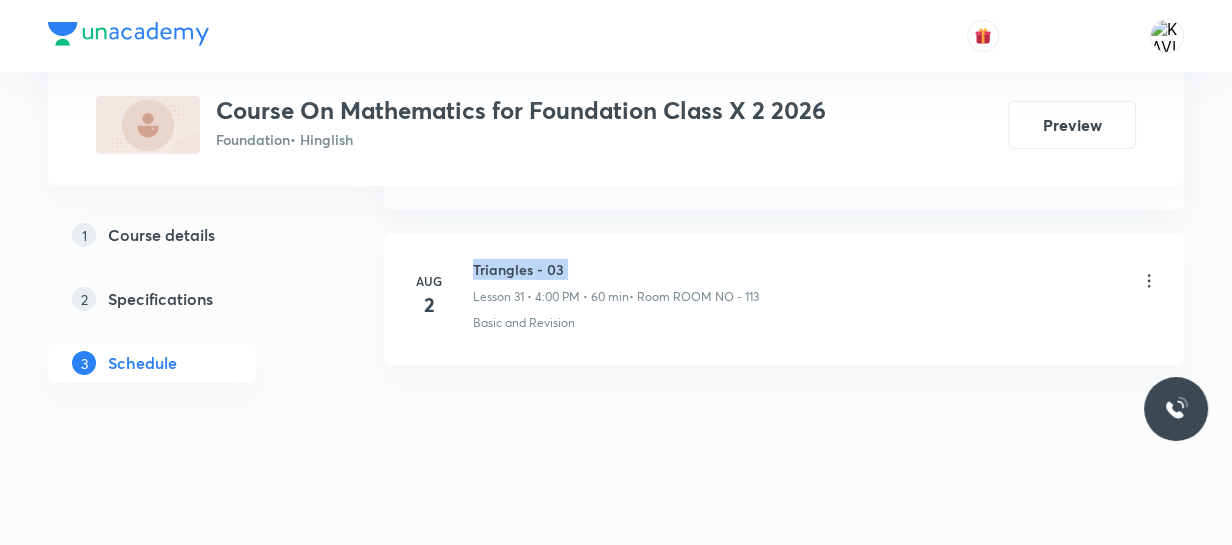 click on "Triangles - 03" at bounding box center (616, 269) 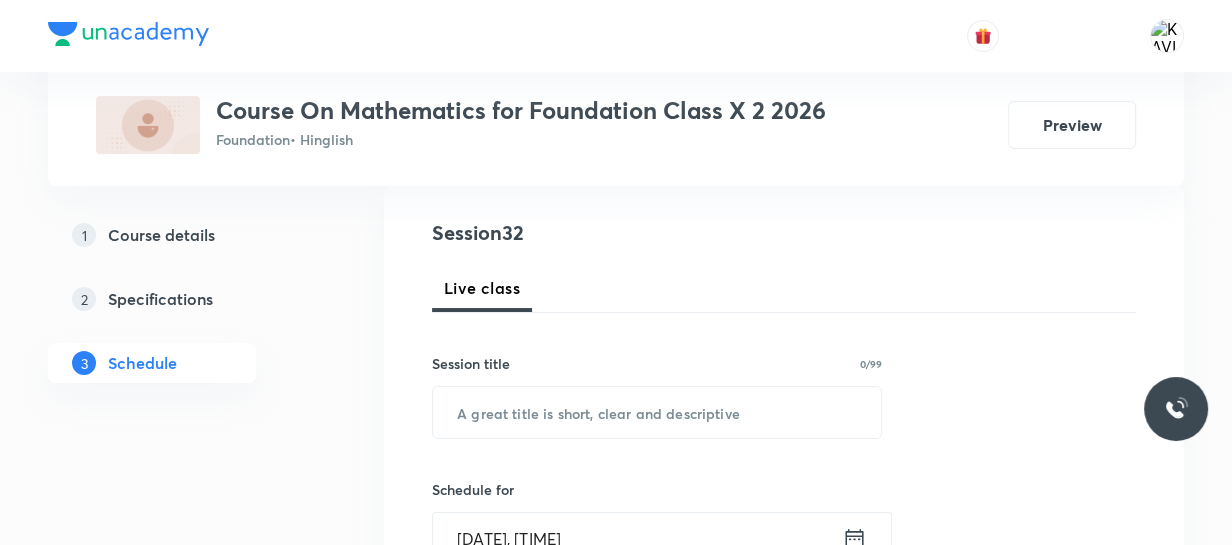 scroll, scrollTop: 255, scrollLeft: 0, axis: vertical 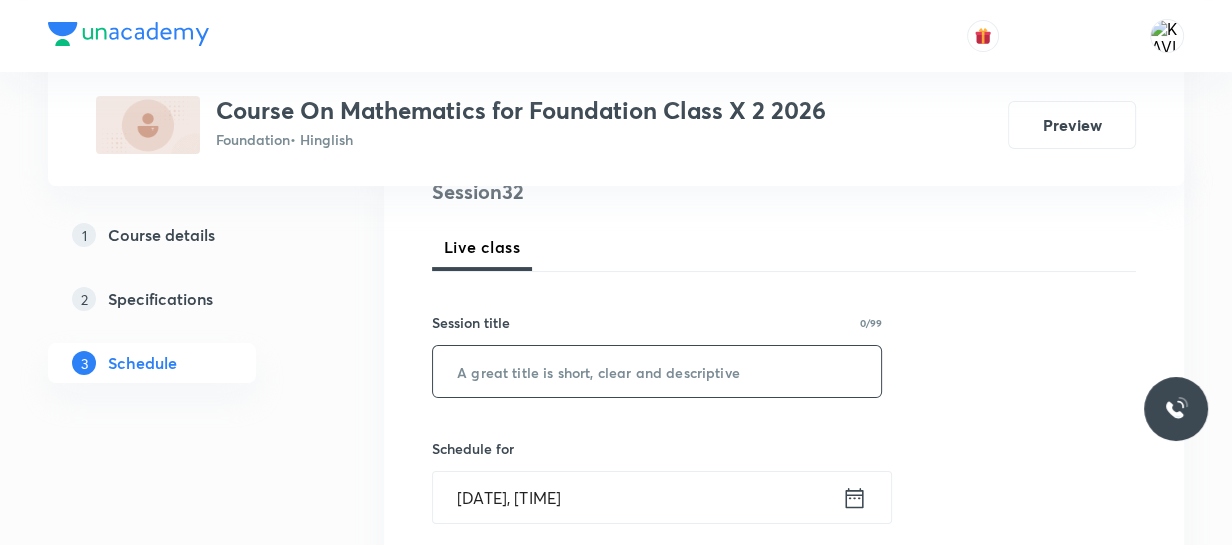click at bounding box center [657, 371] 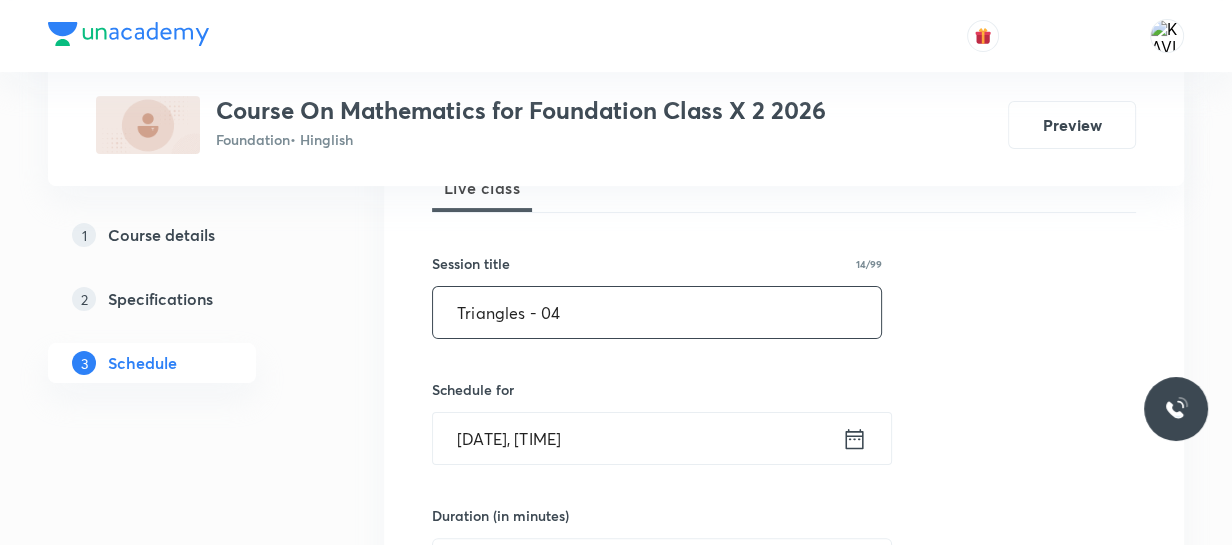 scroll, scrollTop: 346, scrollLeft: 0, axis: vertical 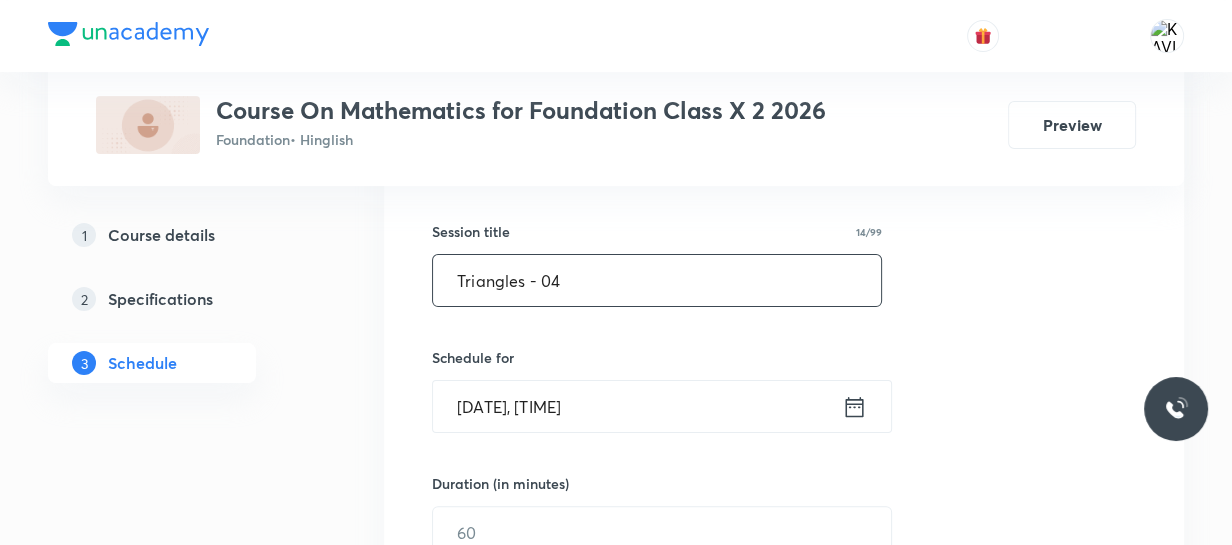 type on "Triangles - 04" 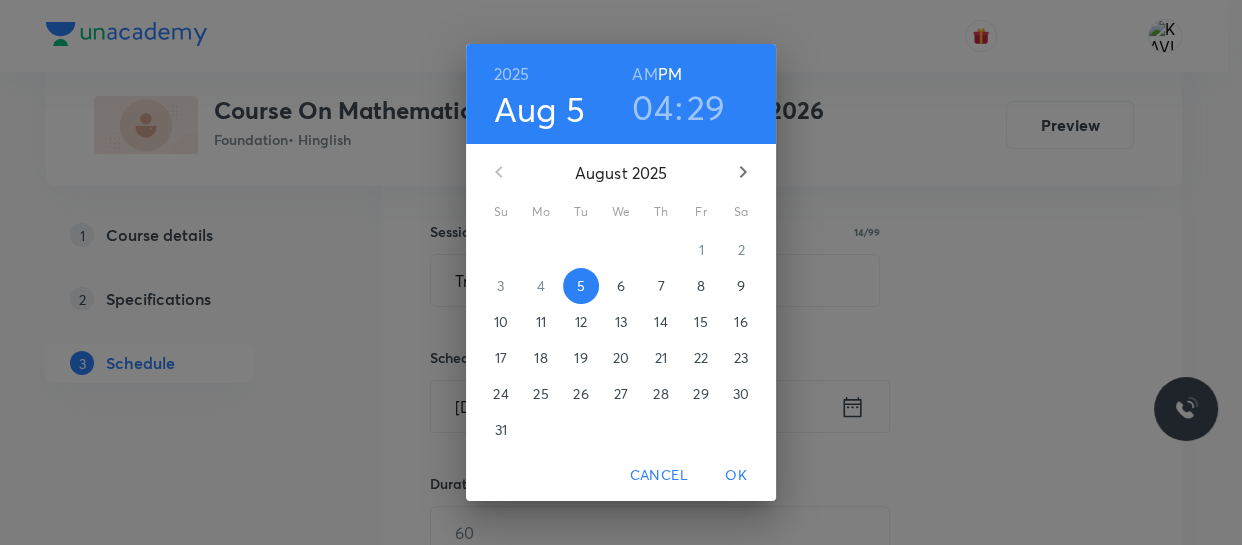 click on "04" at bounding box center (652, 107) 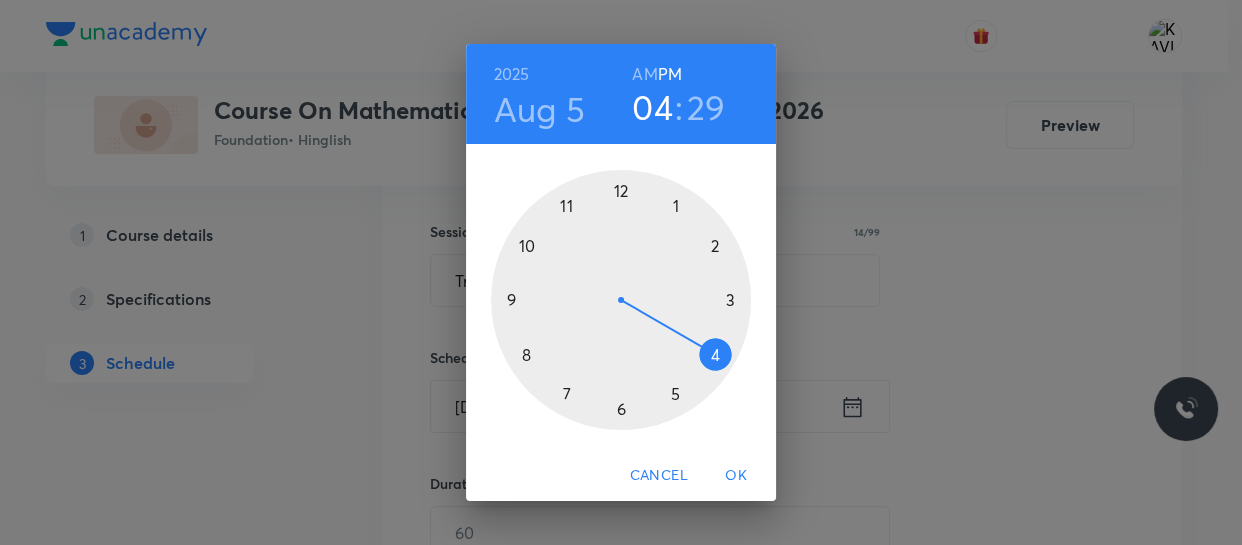 click at bounding box center [621, 300] 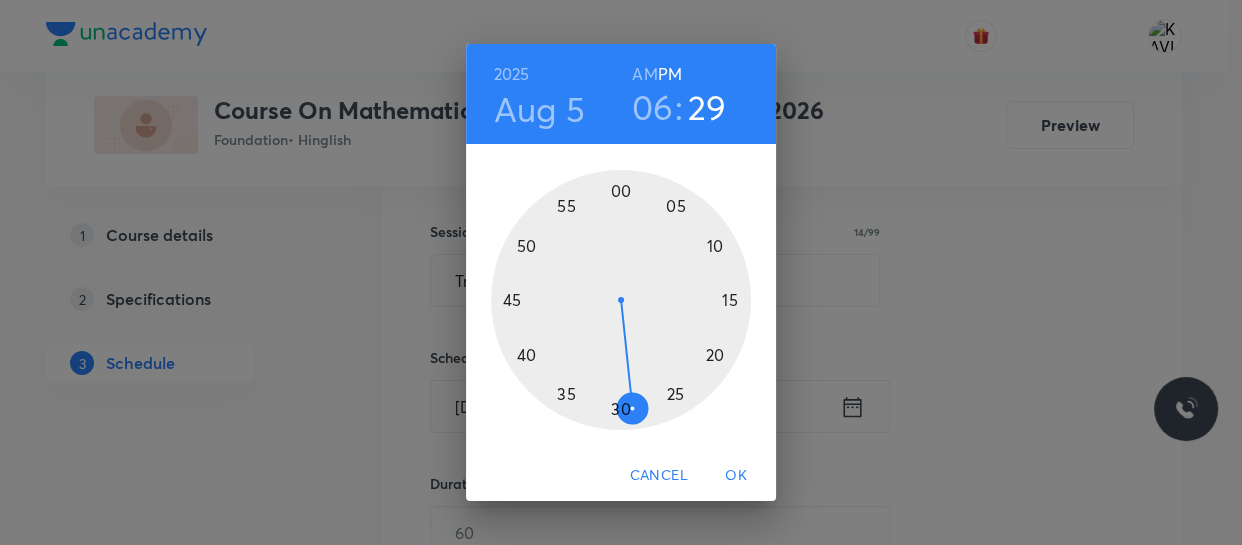 drag, startPoint x: 716, startPoint y: 243, endPoint x: 745, endPoint y: 253, distance: 30.675724 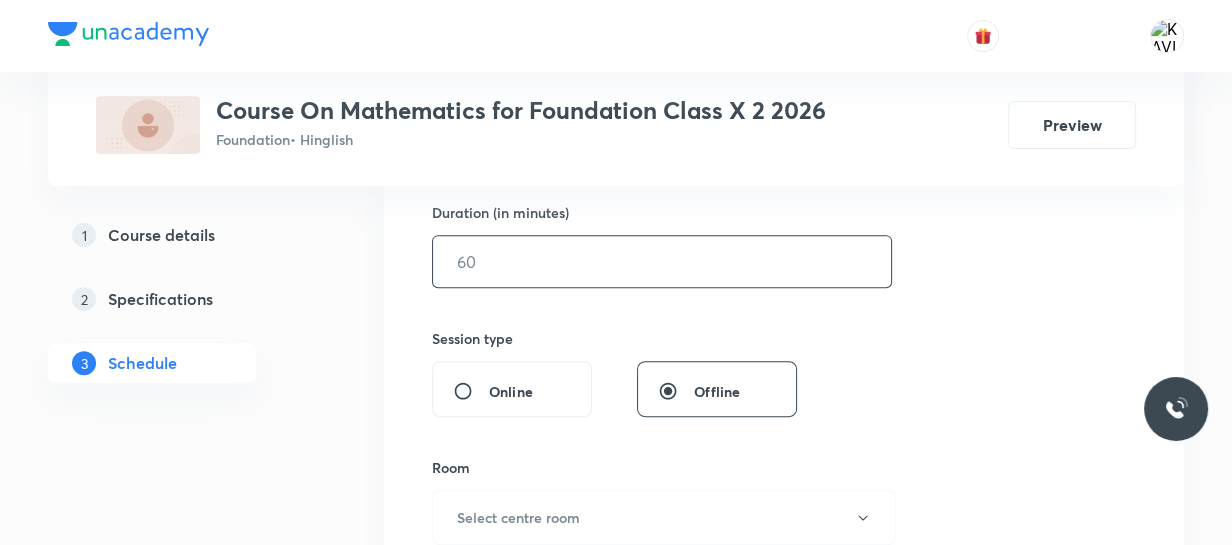 scroll, scrollTop: 619, scrollLeft: 0, axis: vertical 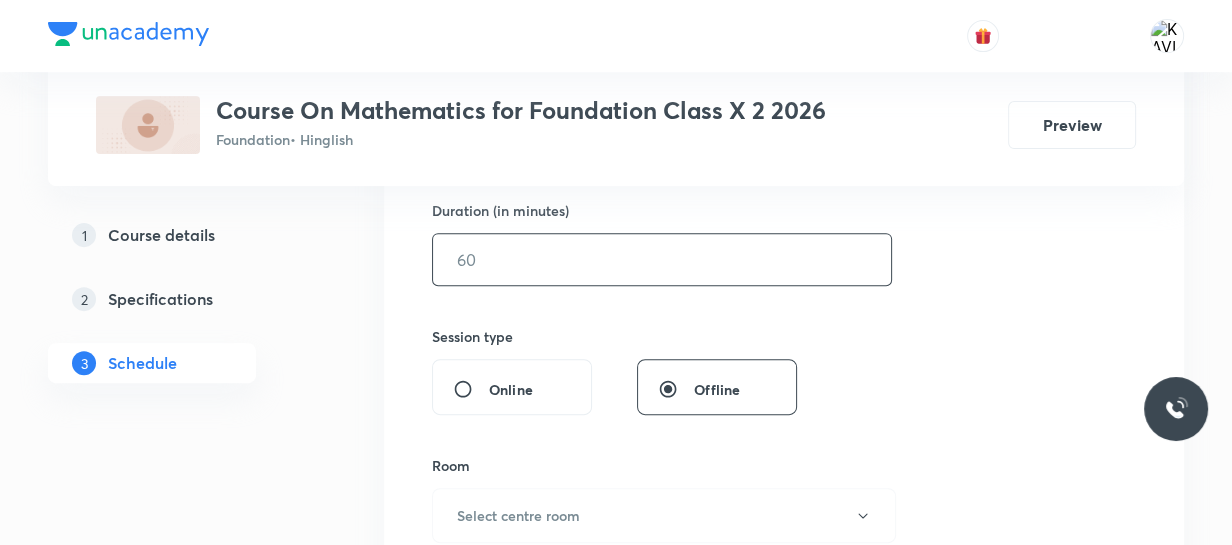 click at bounding box center [662, 259] 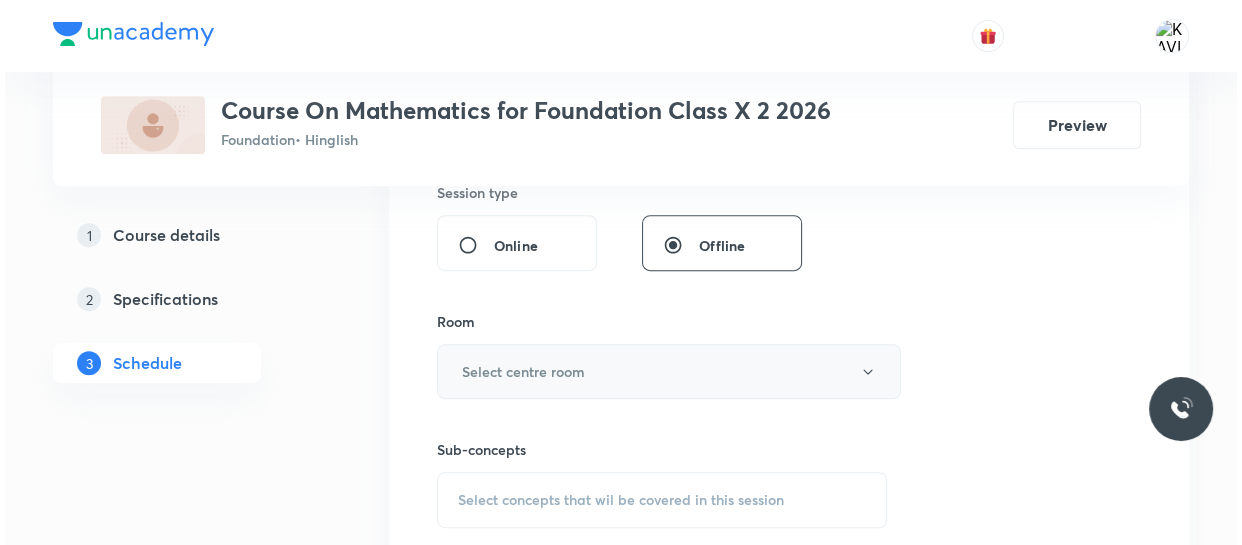 scroll, scrollTop: 800, scrollLeft: 0, axis: vertical 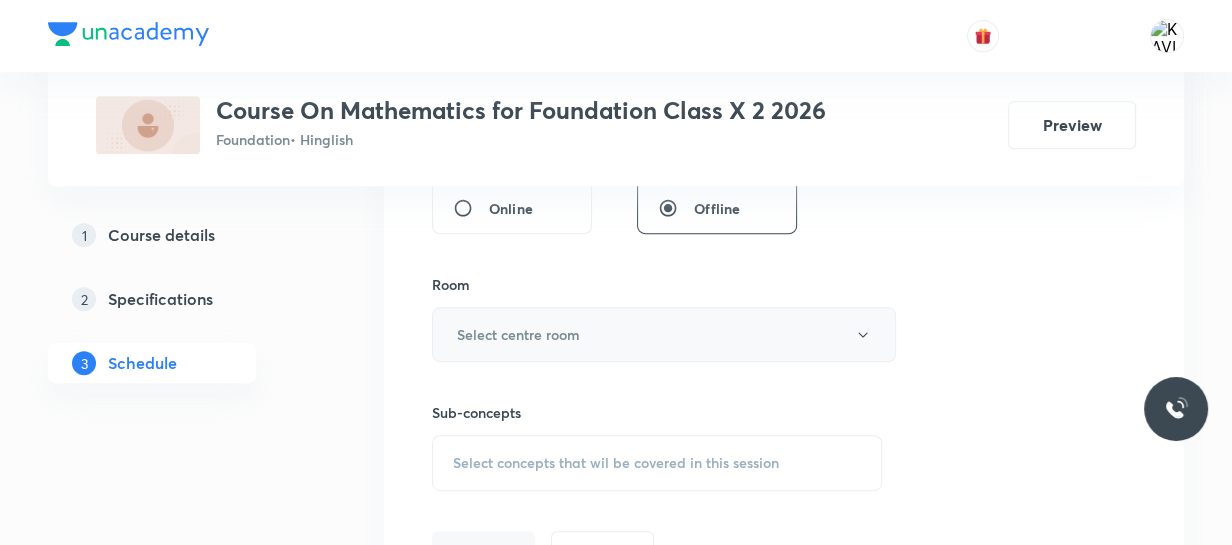 type on "60" 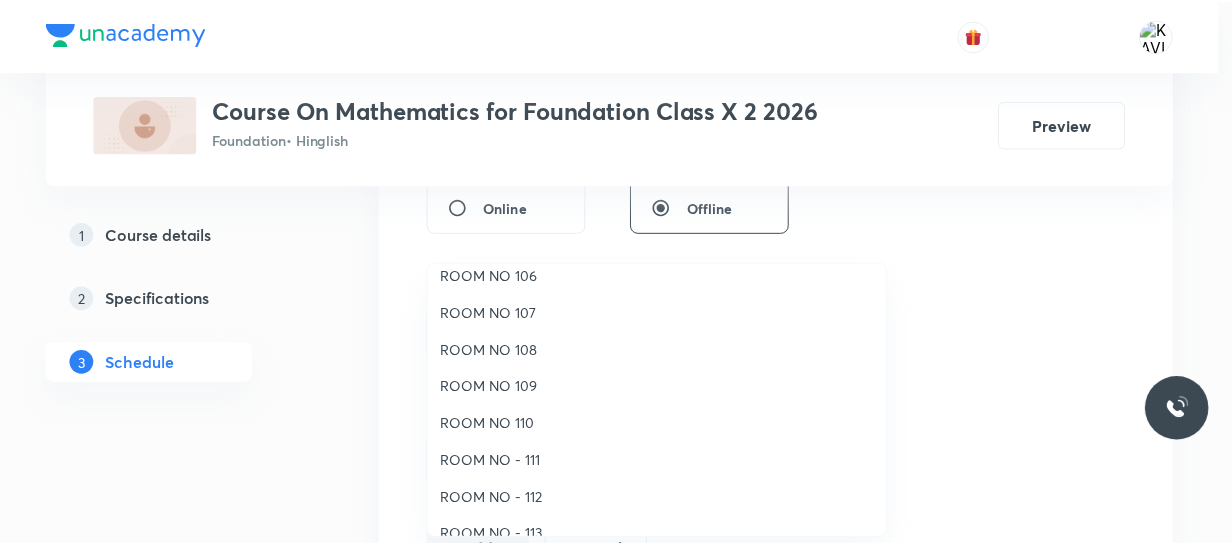 scroll, scrollTop: 222, scrollLeft: 0, axis: vertical 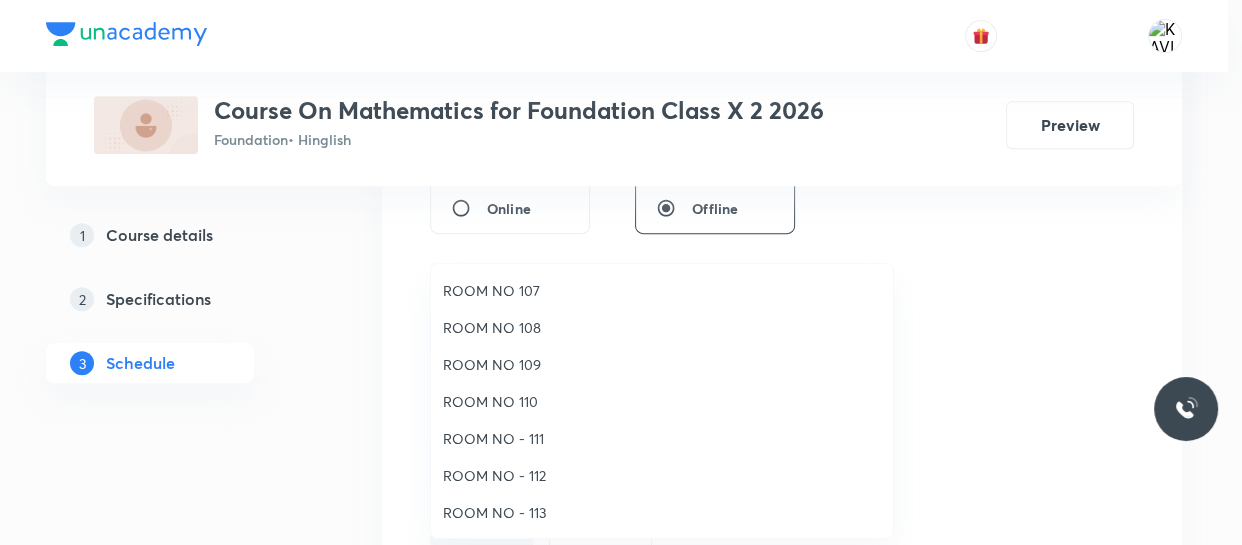 click on "ROOM NO - 113" at bounding box center (662, 512) 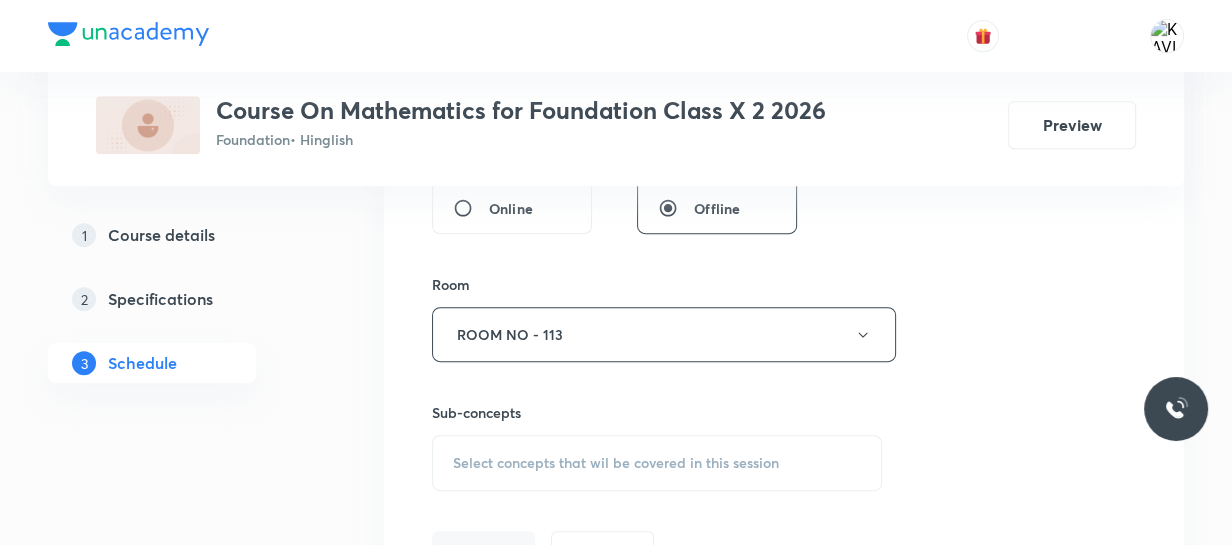 scroll, scrollTop: 891, scrollLeft: 0, axis: vertical 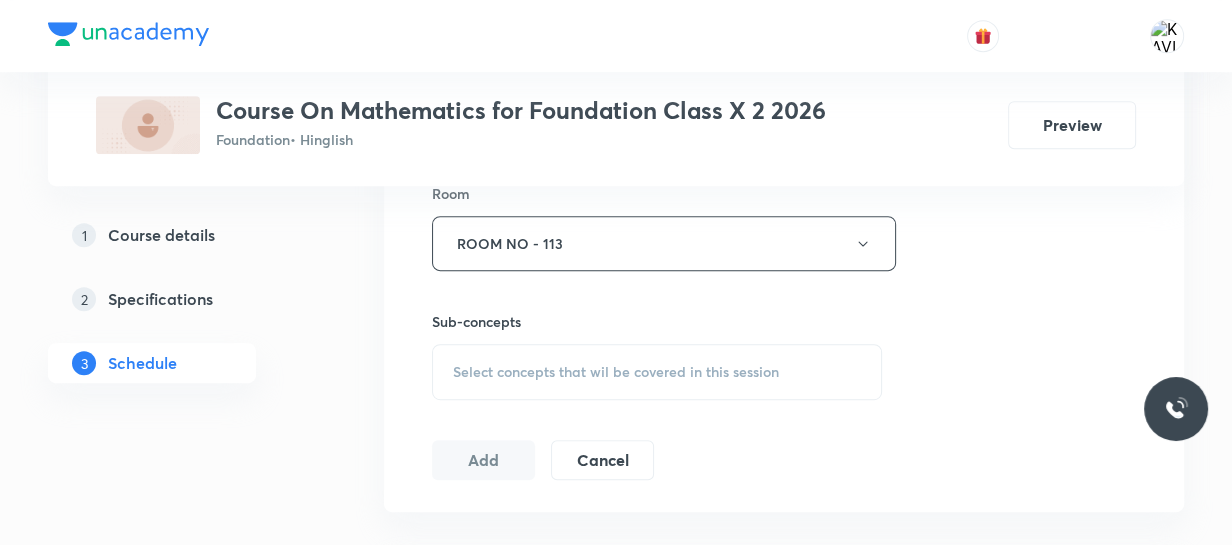 click on "Select concepts that wil be covered in this session" at bounding box center [616, 372] 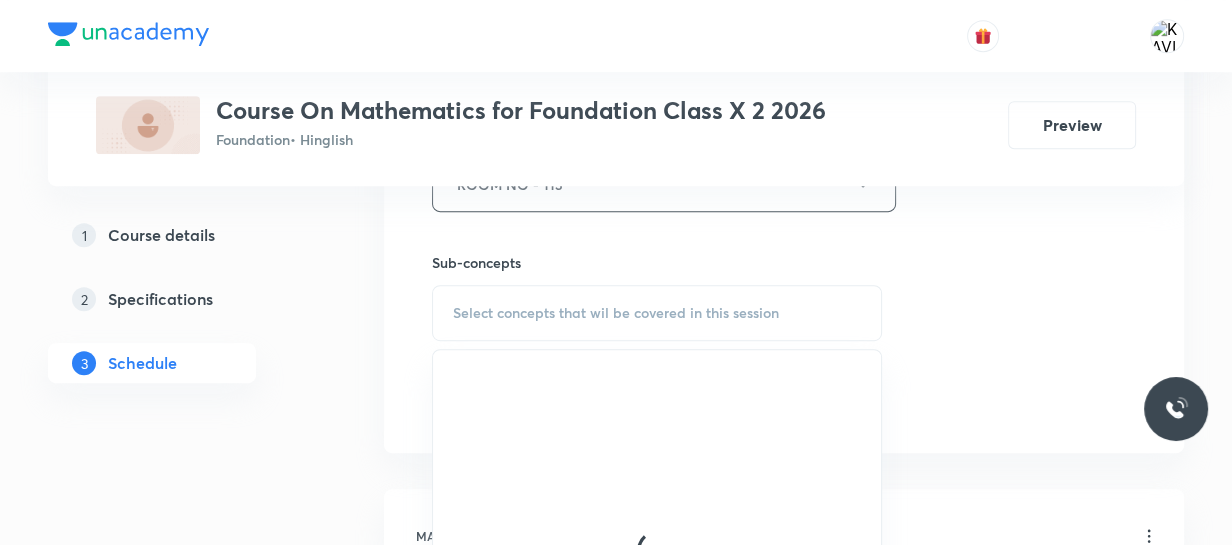 scroll, scrollTop: 982, scrollLeft: 0, axis: vertical 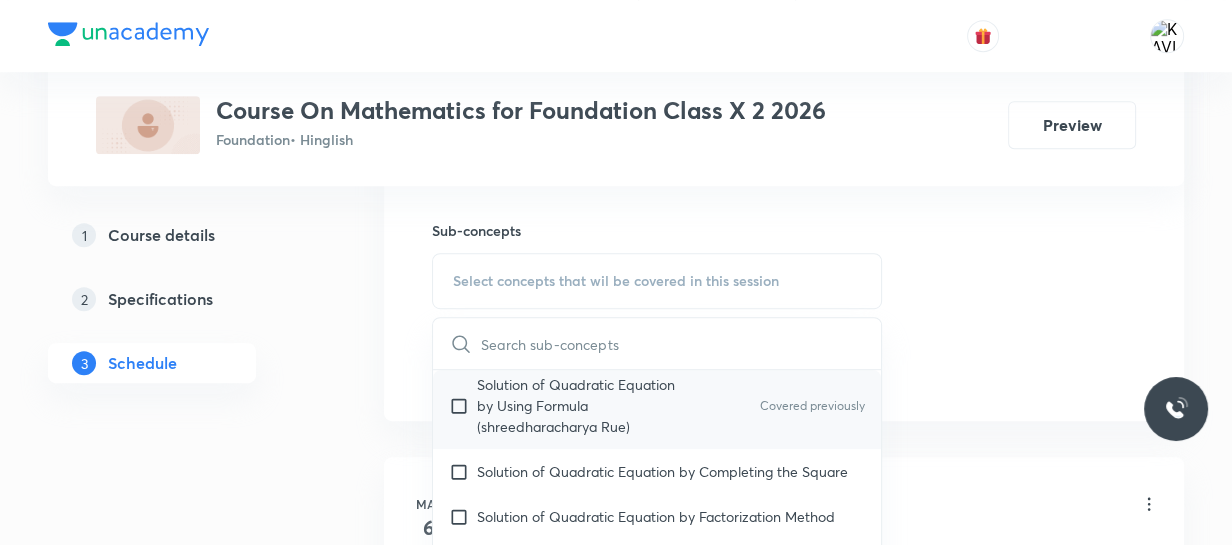 click on "Solution of Quadratic Equation by Using Formula (shreedharacharya Rue)" at bounding box center (578, 405) 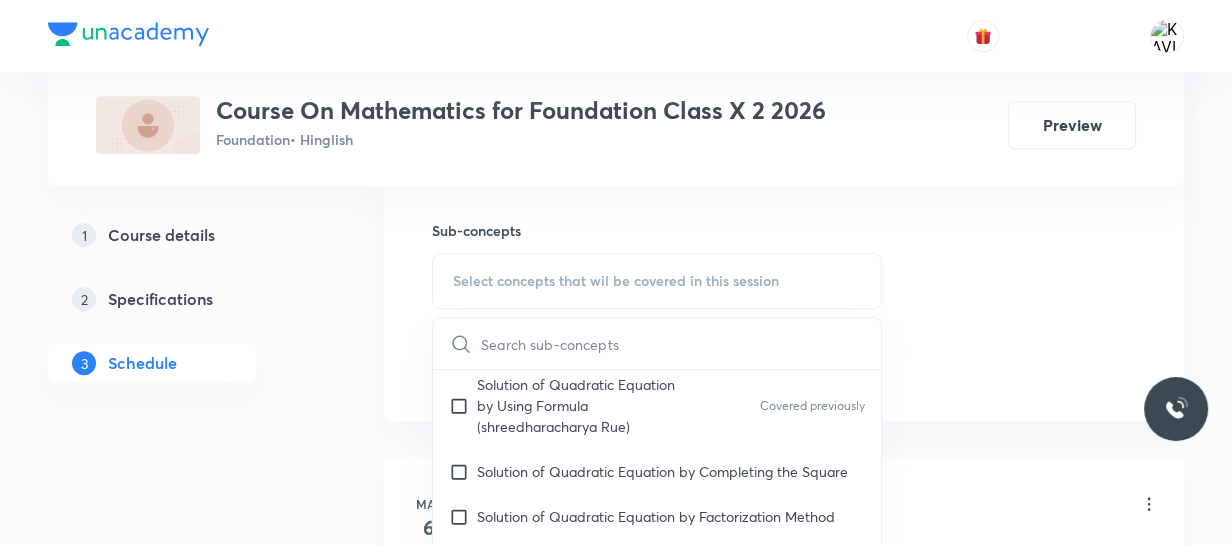 checkbox on "true" 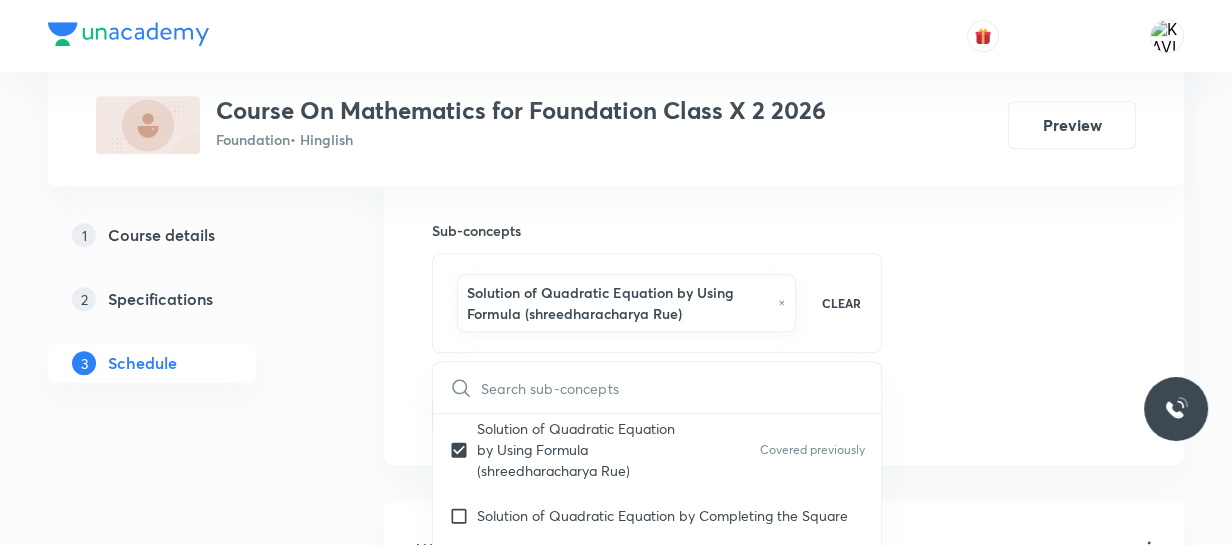 scroll, scrollTop: 1459, scrollLeft: 0, axis: vertical 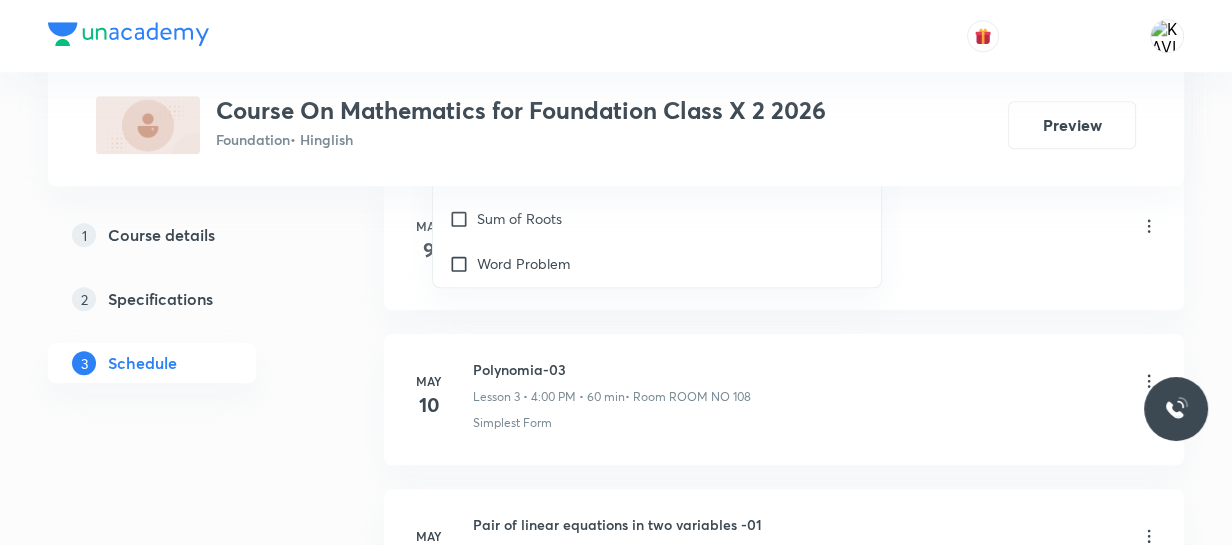 click on "HCF by prime factorization" at bounding box center [816, 268] 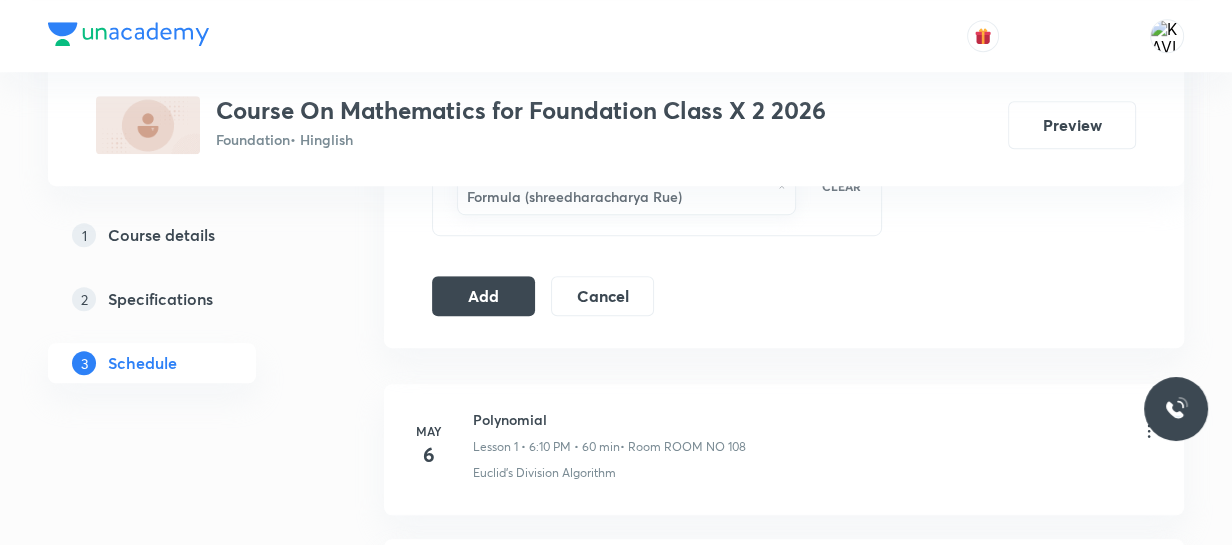 scroll, scrollTop: 1095, scrollLeft: 0, axis: vertical 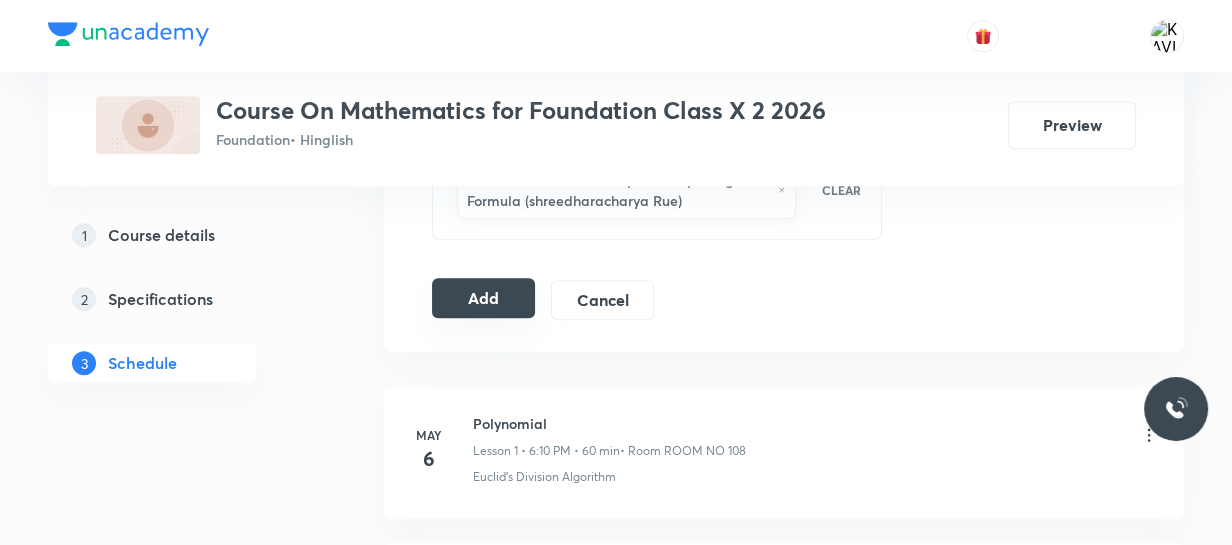 click on "Add" at bounding box center [483, 298] 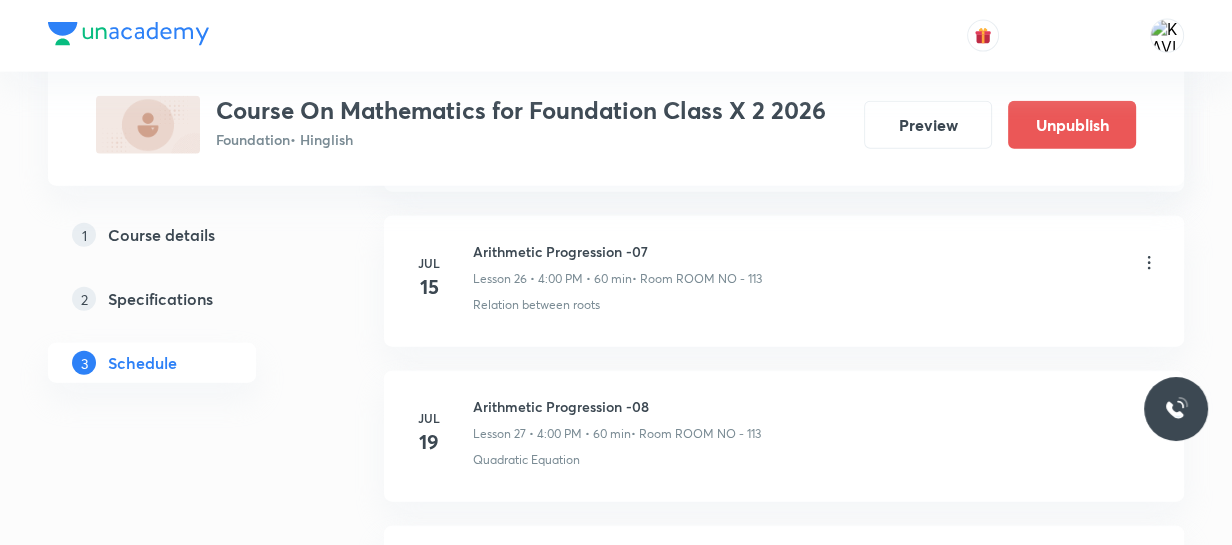 scroll, scrollTop: 5091, scrollLeft: 0, axis: vertical 